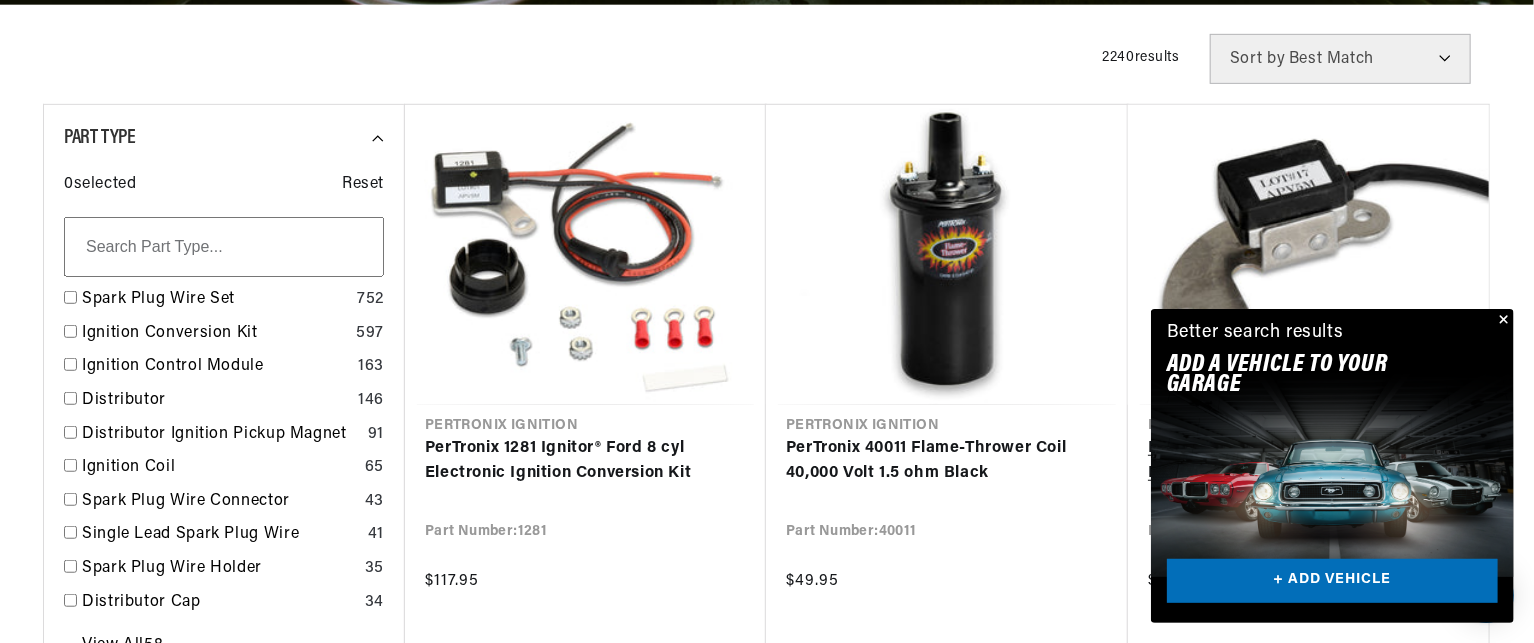 scroll, scrollTop: 700, scrollLeft: 0, axis: vertical 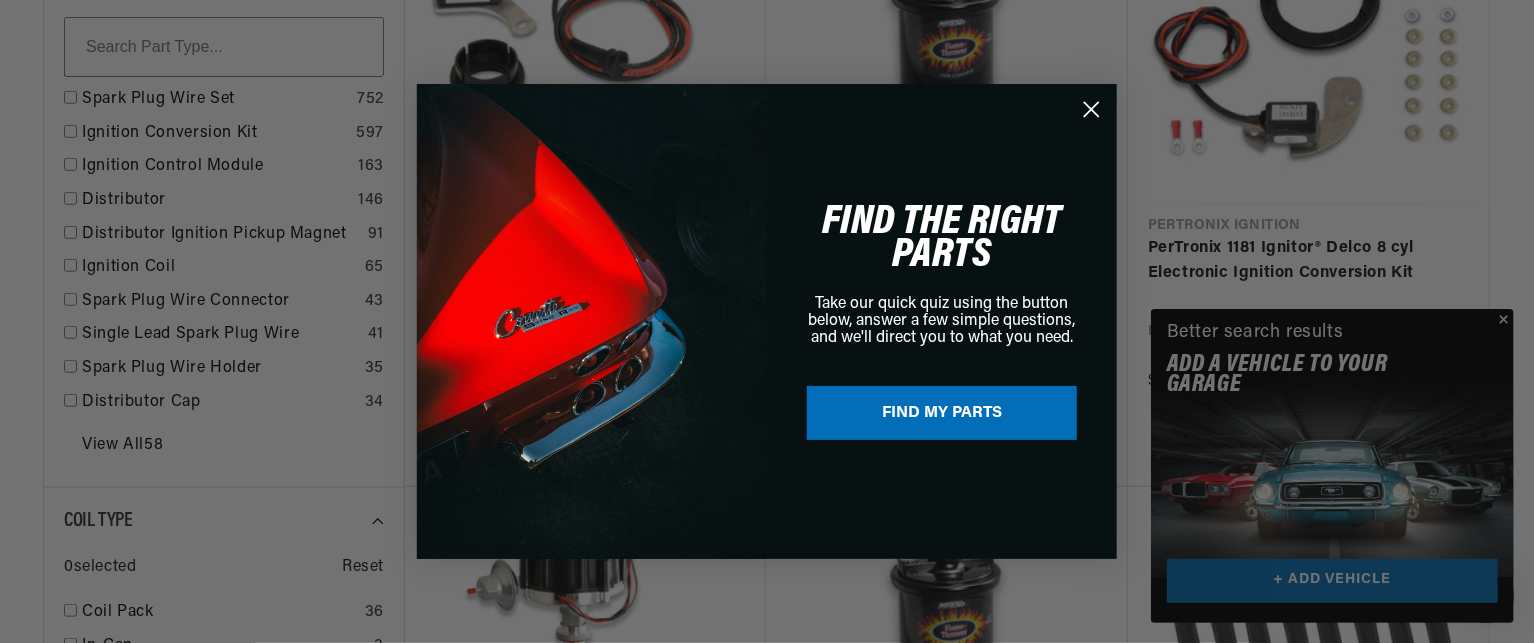 click 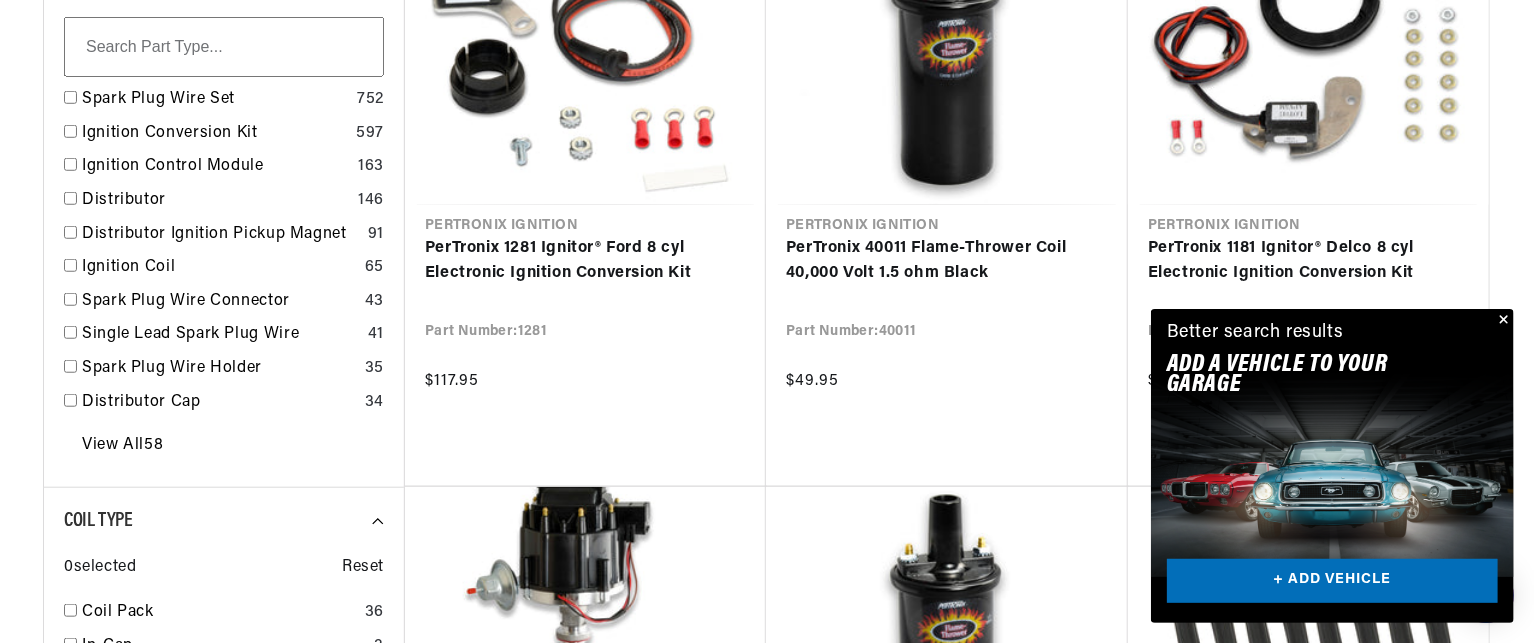 drag, startPoint x: 1504, startPoint y: 316, endPoint x: 1492, endPoint y: 312, distance: 12.649111 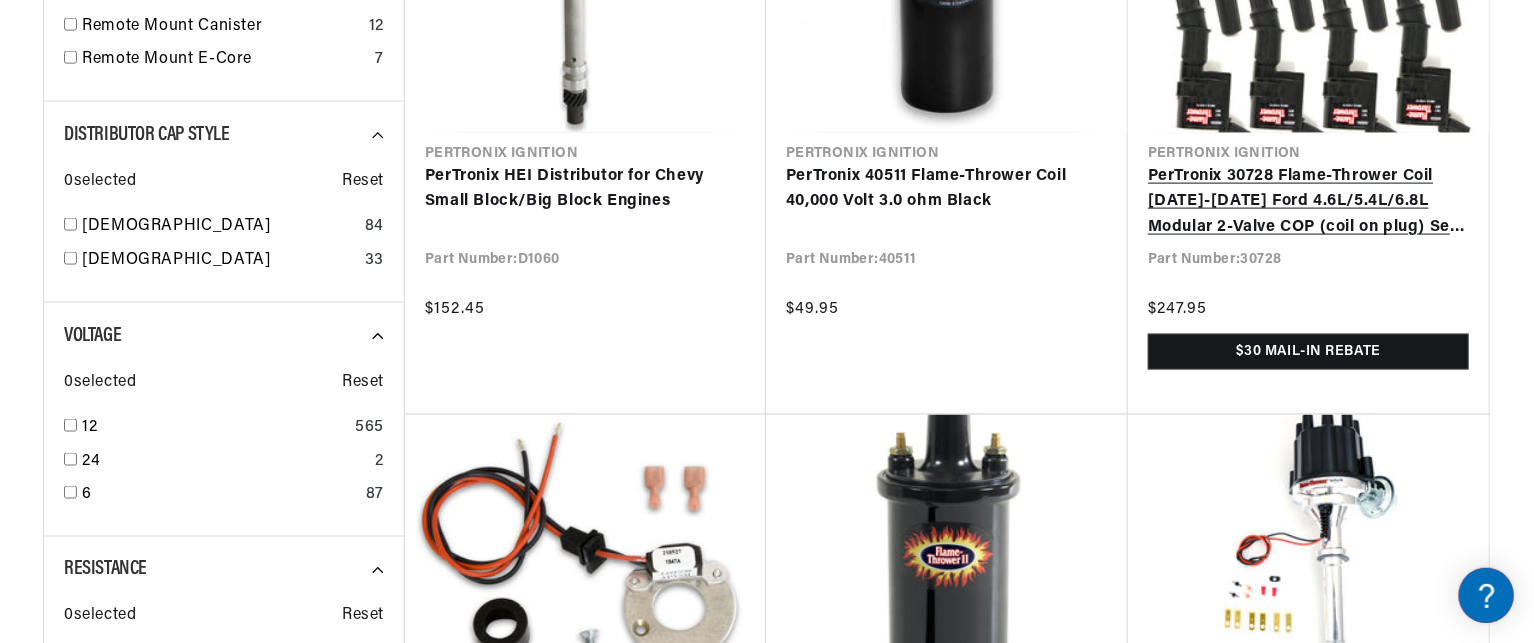 scroll, scrollTop: 1400, scrollLeft: 0, axis: vertical 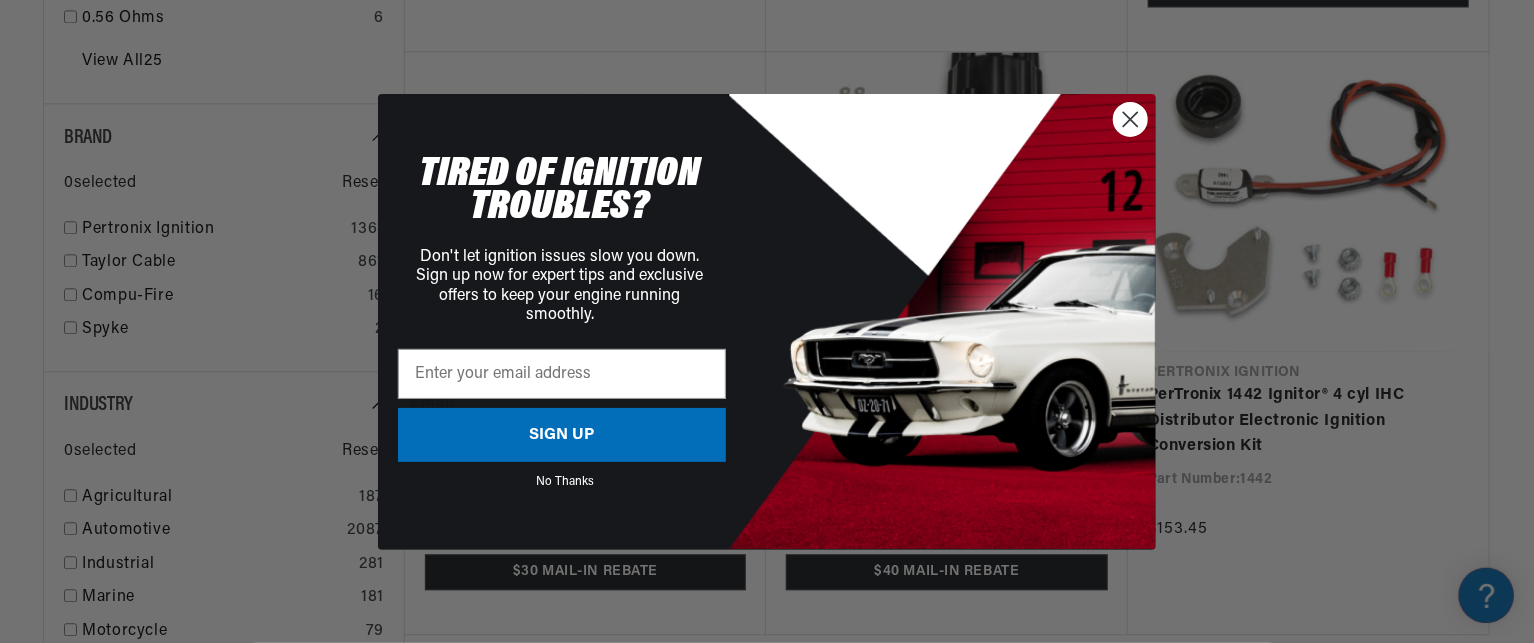 click 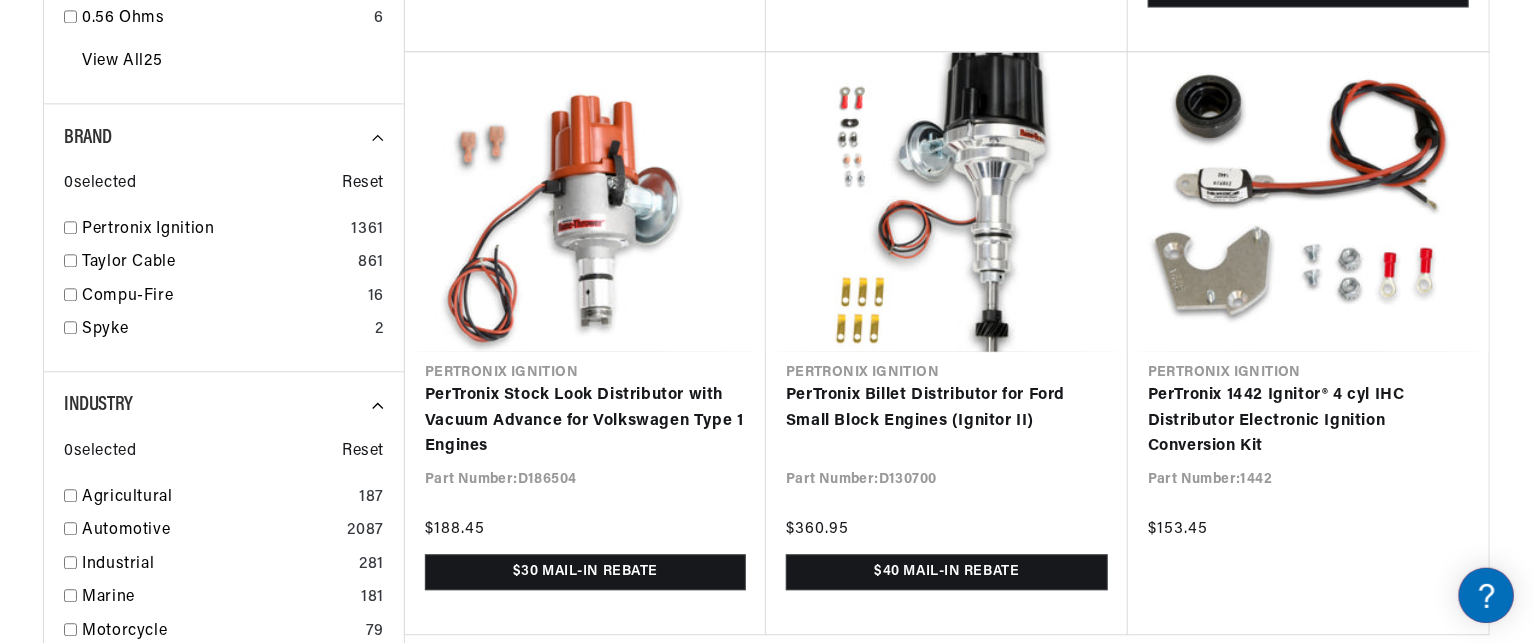 scroll, scrollTop: 0, scrollLeft: 1180, axis: horizontal 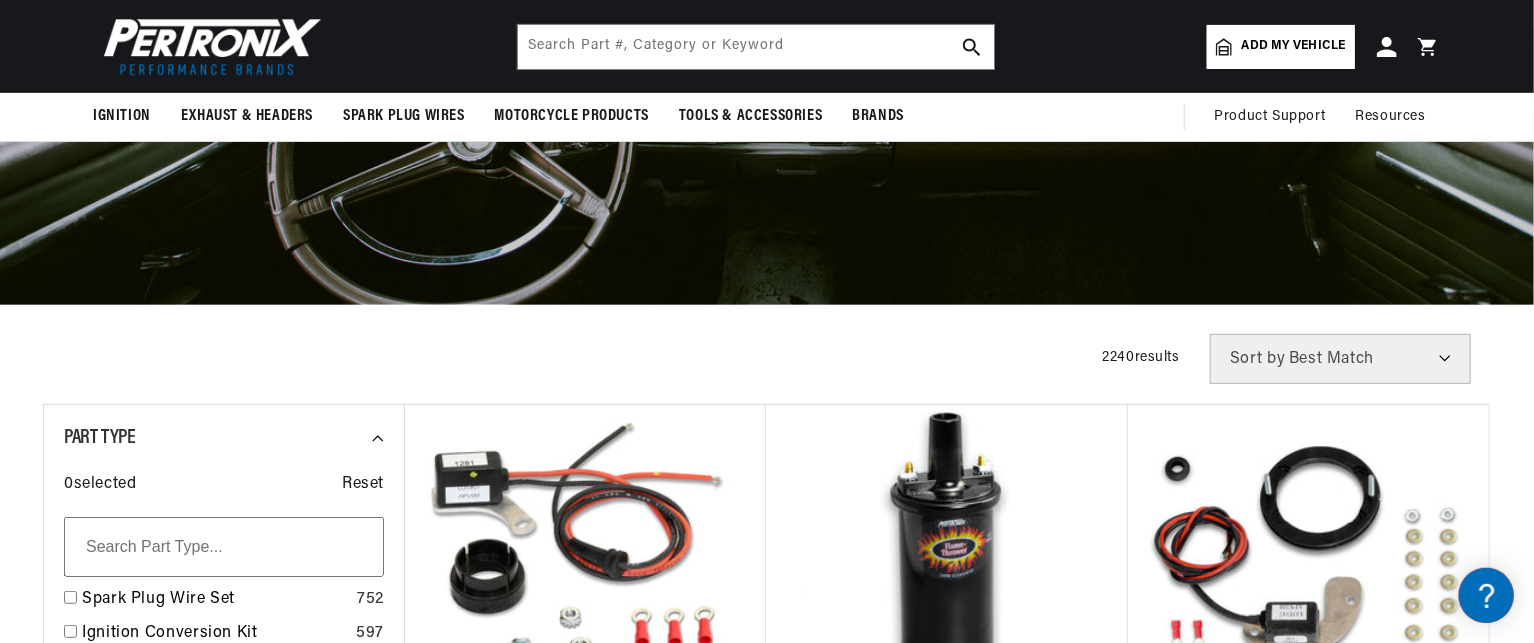 click on "Best Match Featured Name, A-Z Name, Z-A Price, Low to High Price, High to Low" at bounding box center (1340, 359) 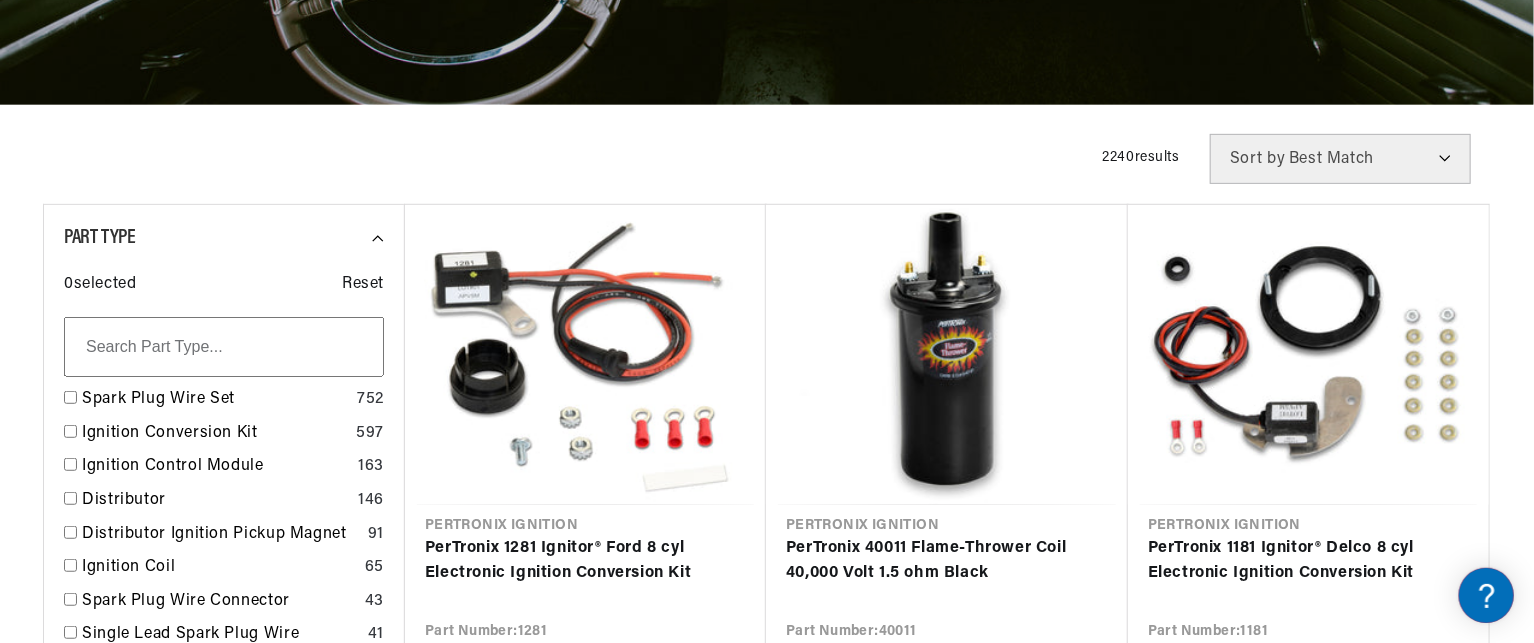 click at bounding box center [224, 347] 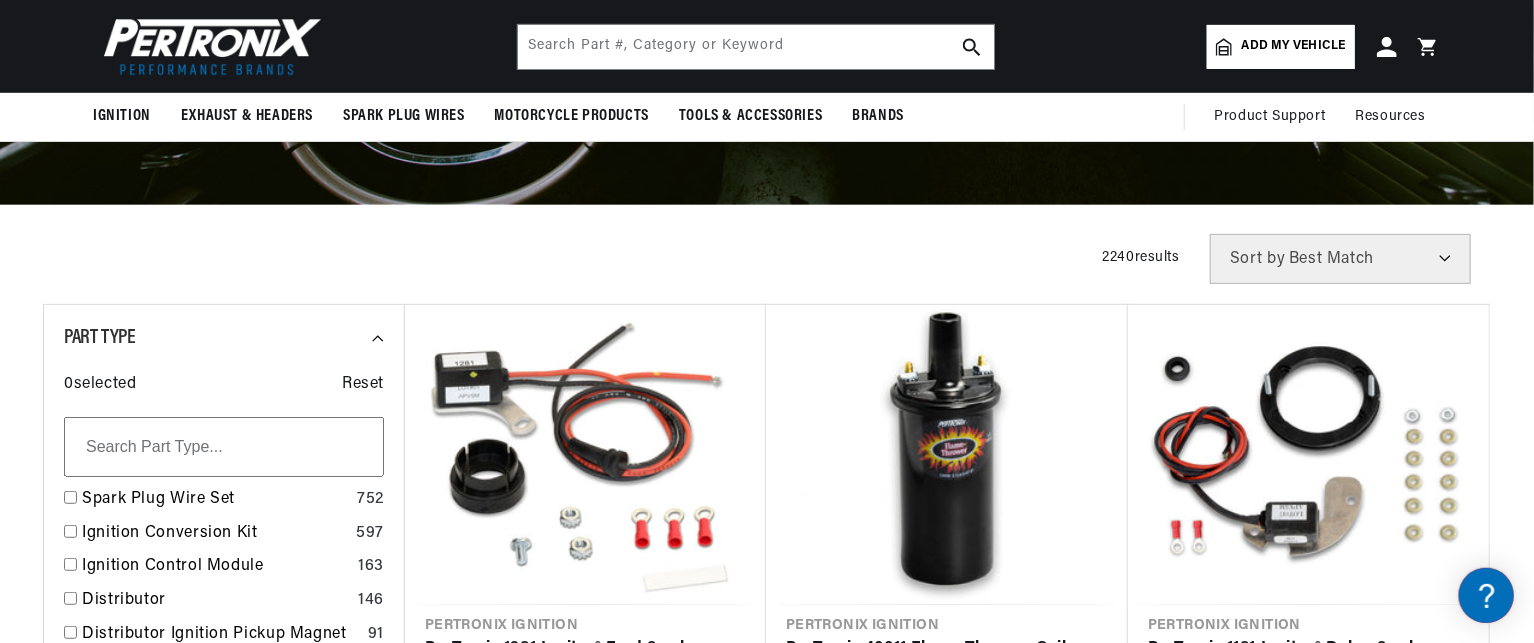 click on "Add my vehicle" at bounding box center [1294, 46] 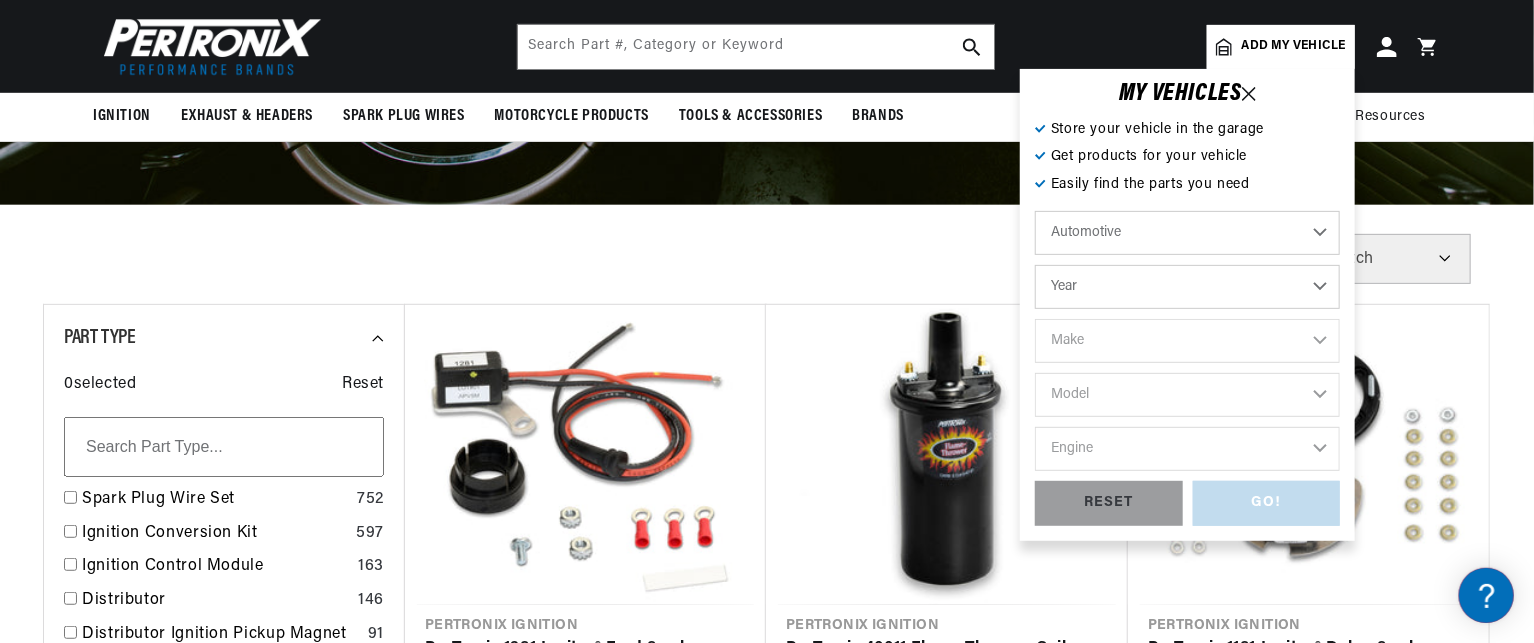 click on "Automotive
Agricultural
Industrial
Marine
Motorcycle" at bounding box center (1187, 233) 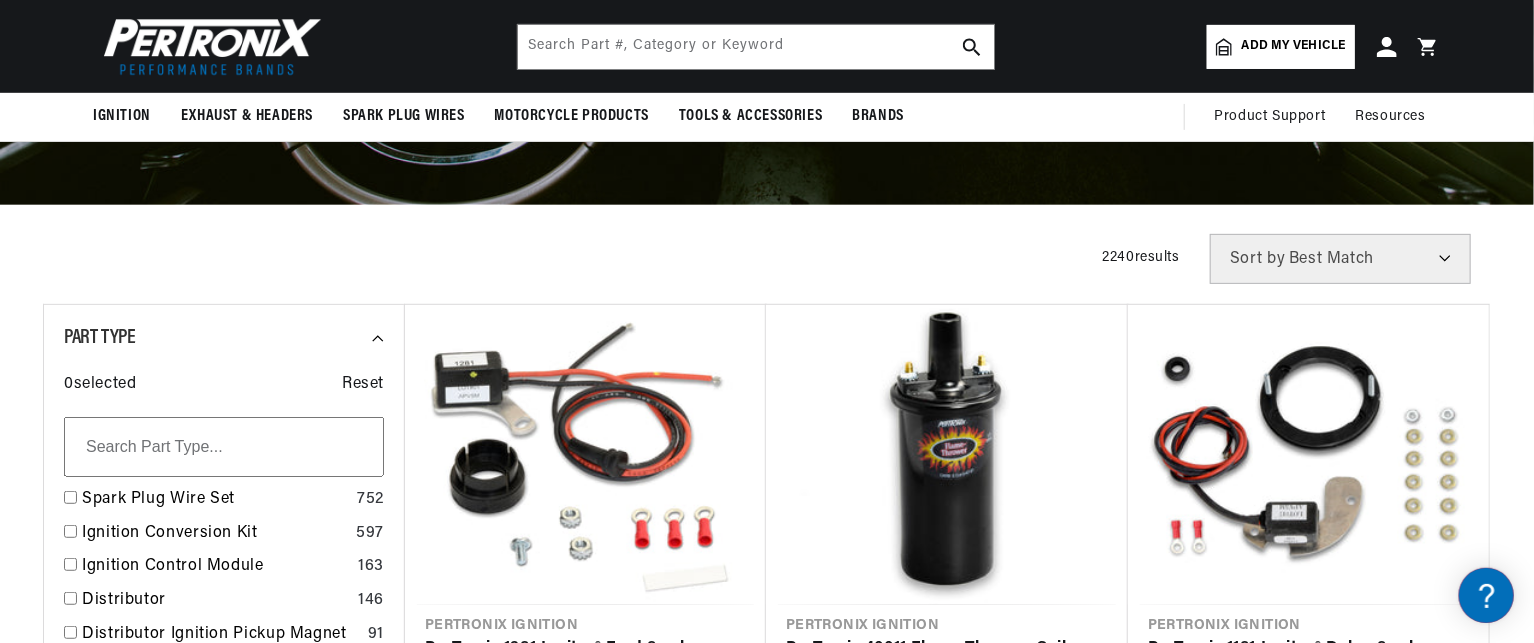 click on "Best Match Featured Name, A-Z Name, Z-A Price, Low to High Price, High to Low" at bounding box center [1340, 259] 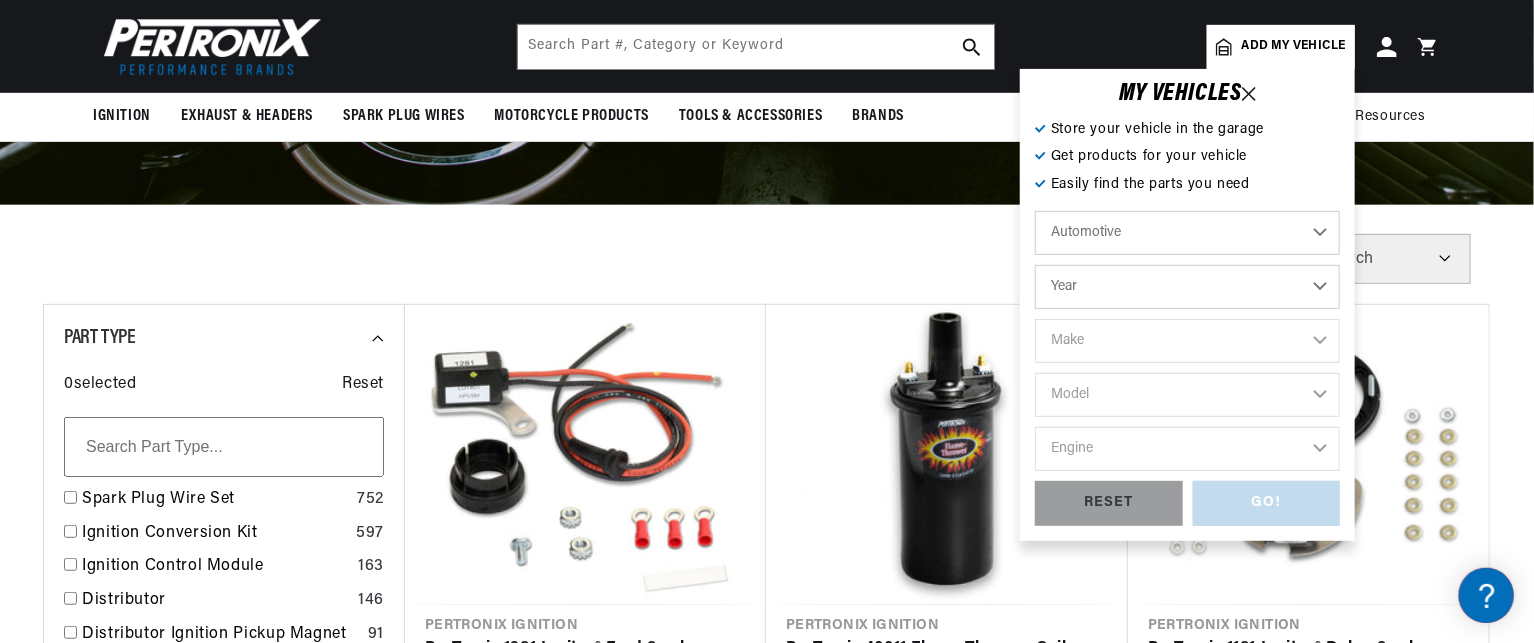 scroll, scrollTop: 0, scrollLeft: 1180, axis: horizontal 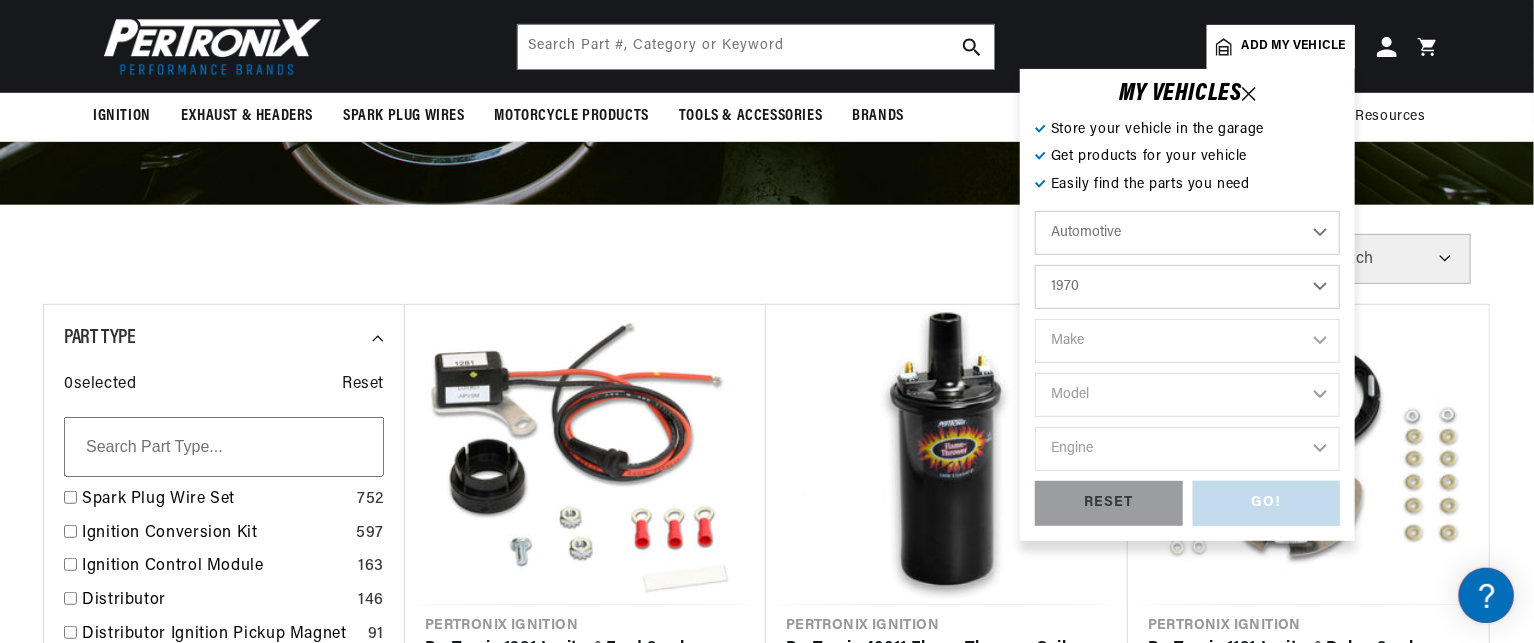 click on "Year
2022
2021
2020
2019
2018
2017
2016
2015
2014
2013
2012
2011
2010
2009
2008
2007
2006
2005
2004
2003
2002
2001
2000
1999
1998
1997
1996
1995
1994
1993
1992
1991
1990
1989
1988
1987
1986 1985" at bounding box center (1187, 287) 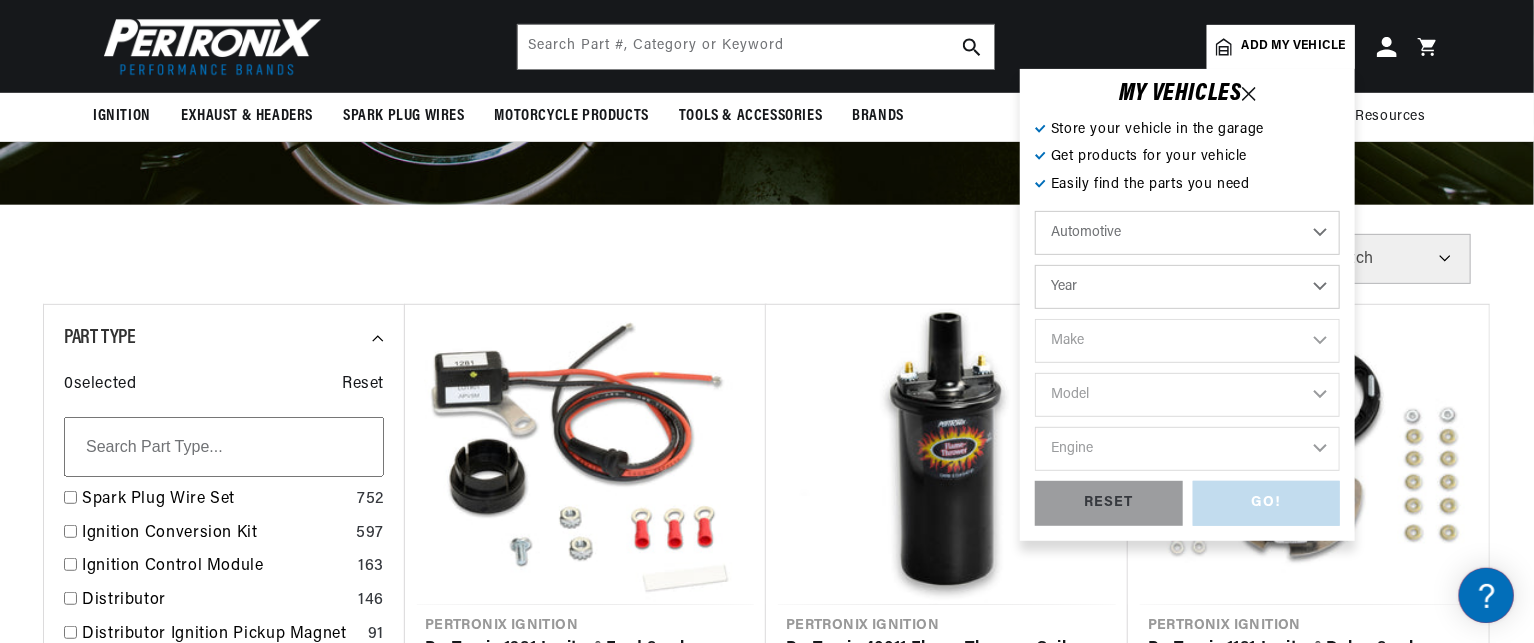 select on "1970" 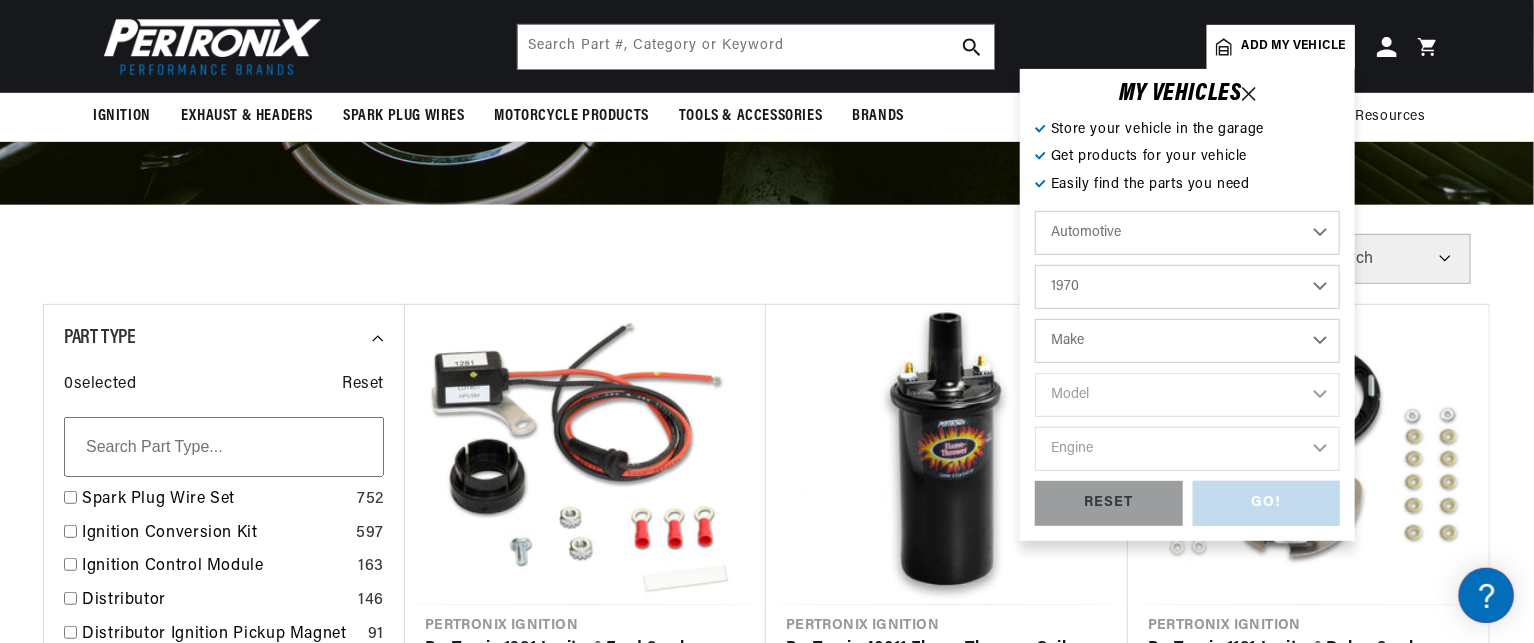 click on "Make
Alfa Romeo
American Motors
Aston Martin
Audi
Austin
Austin Healey
Avanti
BMW
Buick
Cadillac
Checker
Chevrolet
Chrysler
Citroen
Dodge
Ferrari
Fiat
Ford
Ford (Europe)
GMC
Honda
IHC Truck
International
Jaguar
Jeep
Lamborghini
Lancia
Lincoln
Lotus
Maserati
Mercedes-Benz
Mercury
MG" at bounding box center (1187, 341) 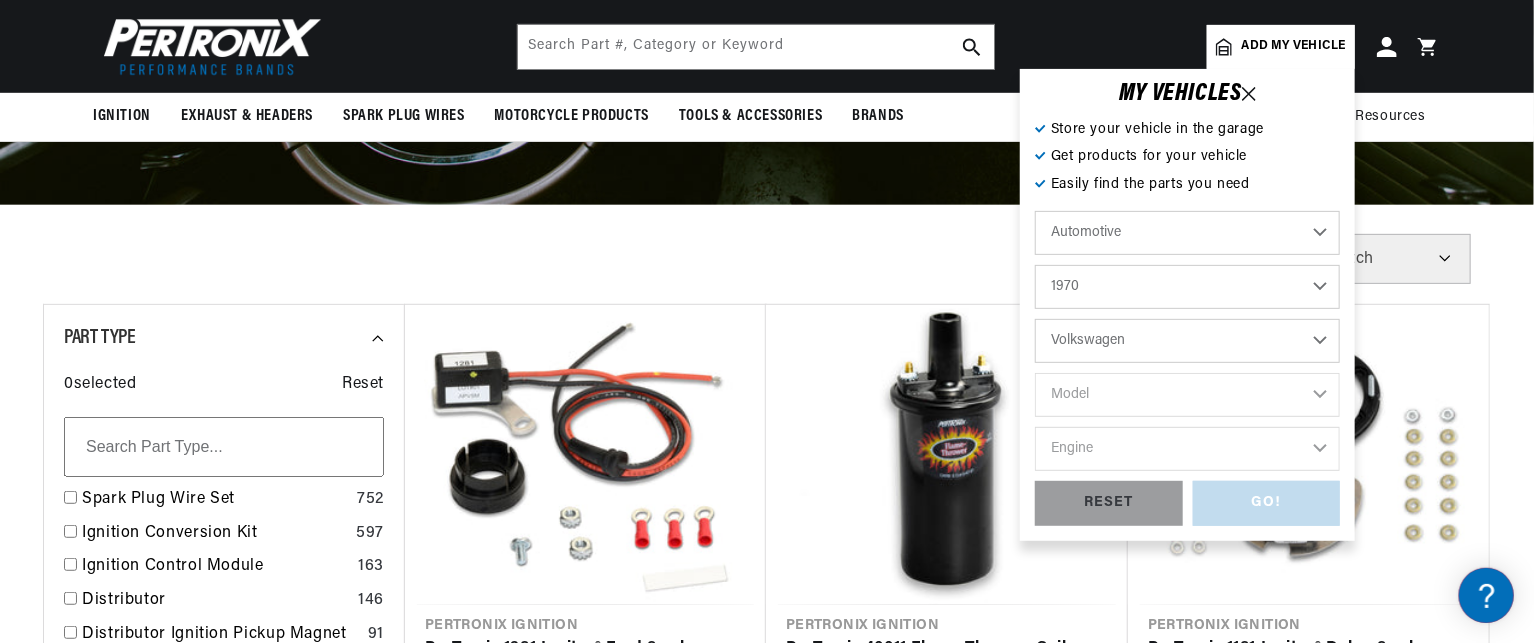 click on "Make
Alfa Romeo
American Motors
Aston Martin
Audi
Austin
Austin Healey
Avanti
BMW
Buick
Cadillac
Checker
Chevrolet
Chrysler
Citroen
Dodge
Ferrari
Fiat
Ford
Ford (Europe)
GMC
Honda
IHC Truck
International
Jaguar
Jeep
Lamborghini
Lancia
Lincoln
Lotus
Maserati
Mercedes-Benz
Mercury
MG" at bounding box center [1187, 341] 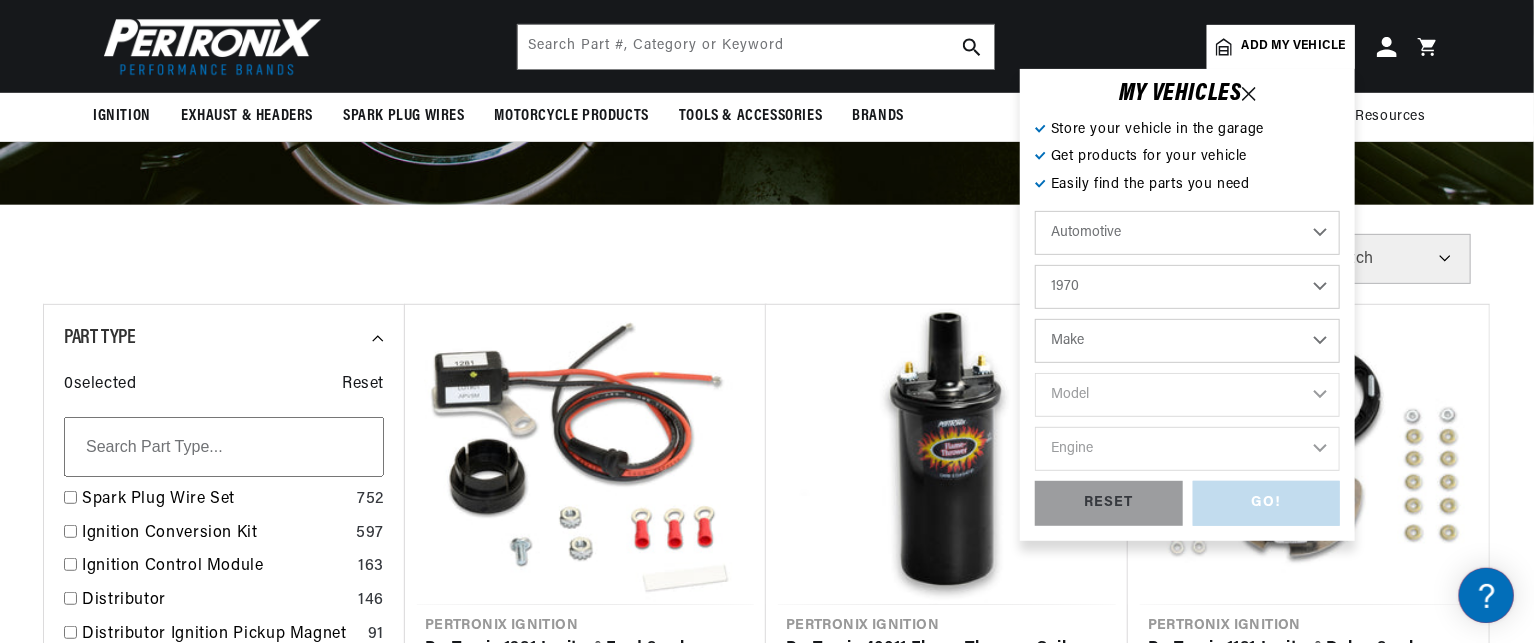 select on "Volkswagen" 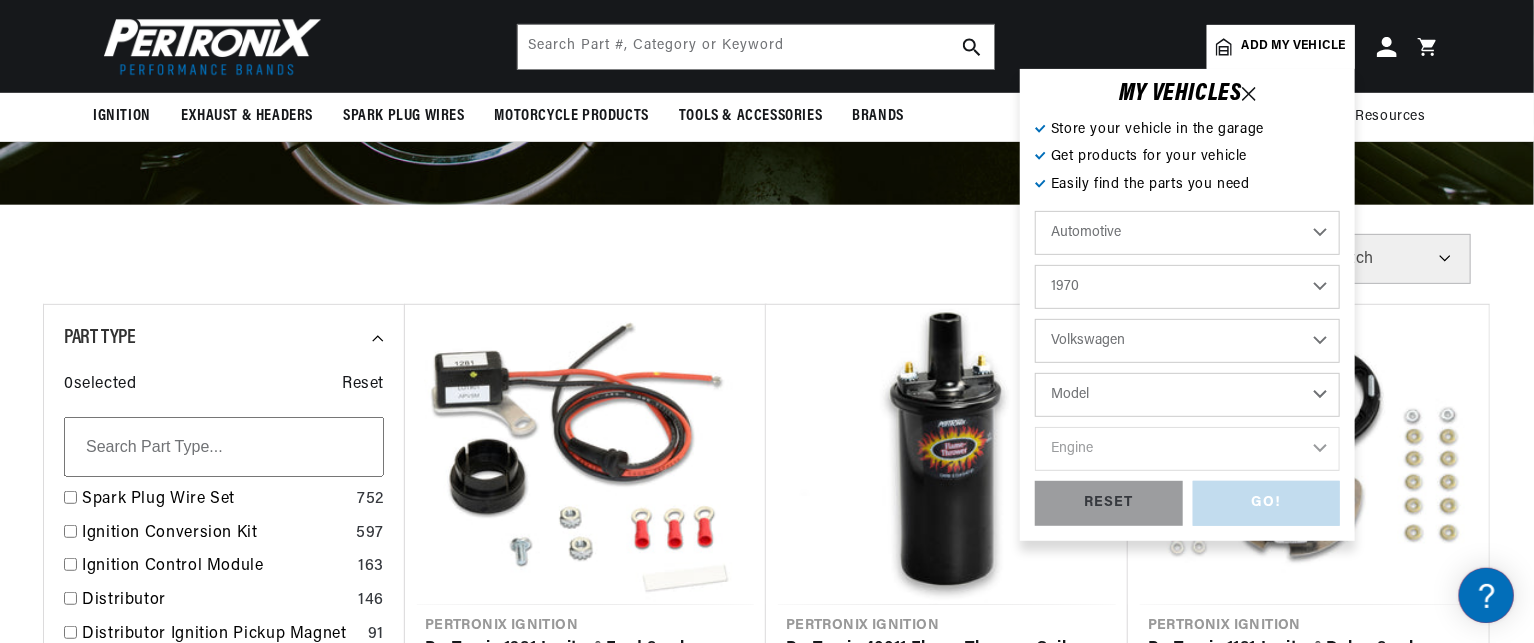 click on "Model
Beetle
Fastback
Karmann Ghia
Squareback" at bounding box center (1187, 395) 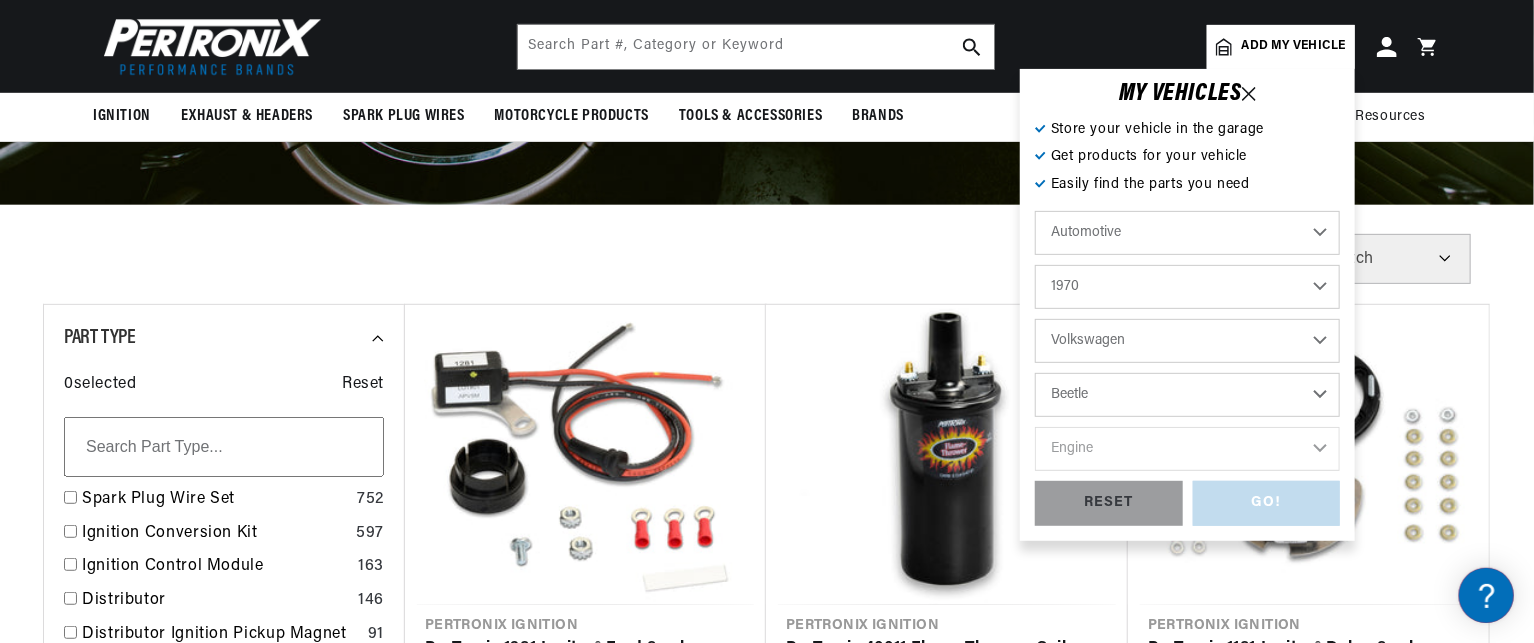 click on "Model
Beetle
Fastback
Karmann Ghia
Squareback" at bounding box center [1187, 395] 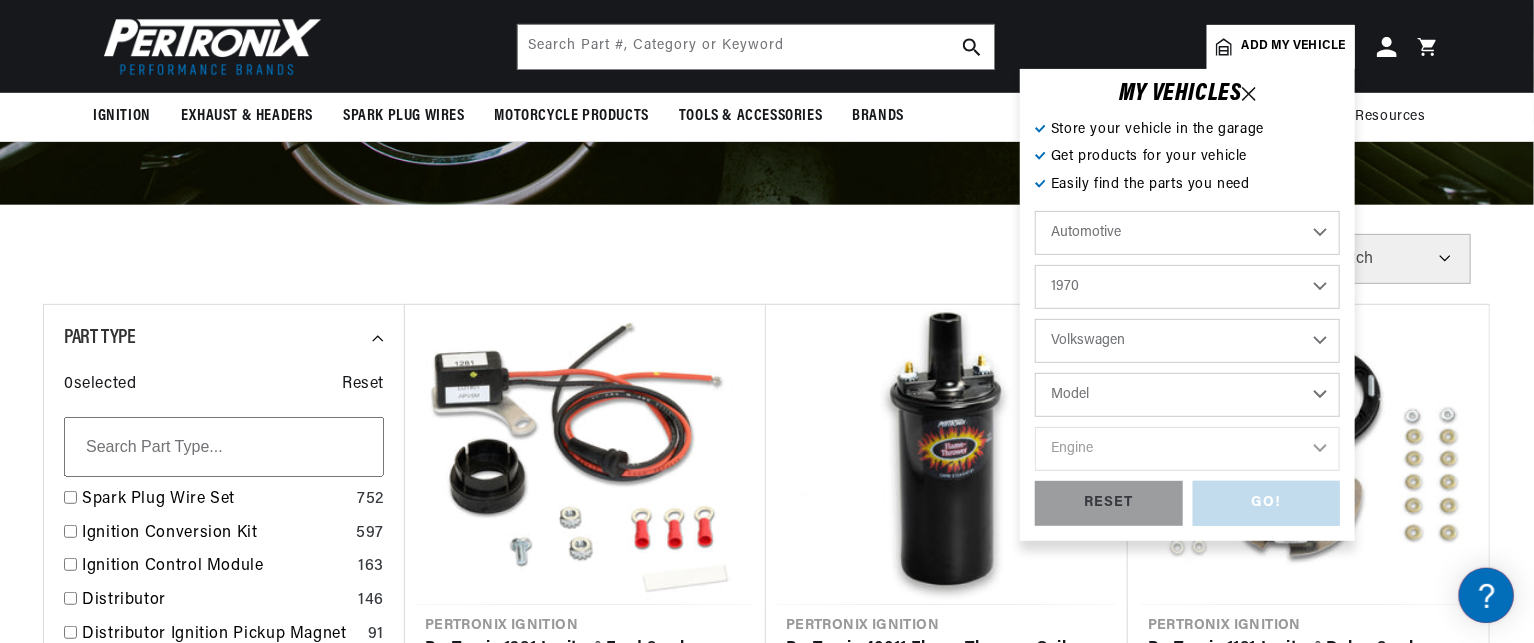 select on "Beetle" 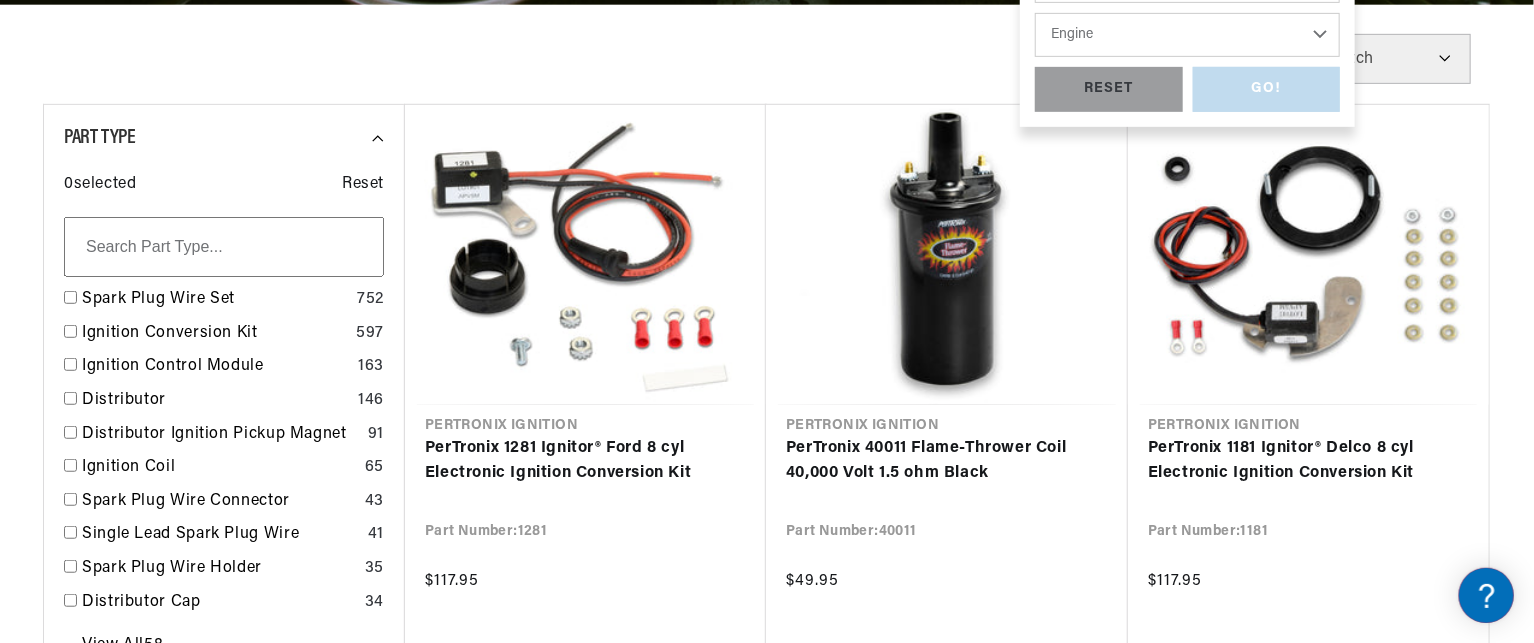 scroll, scrollTop: 0, scrollLeft: 0, axis: both 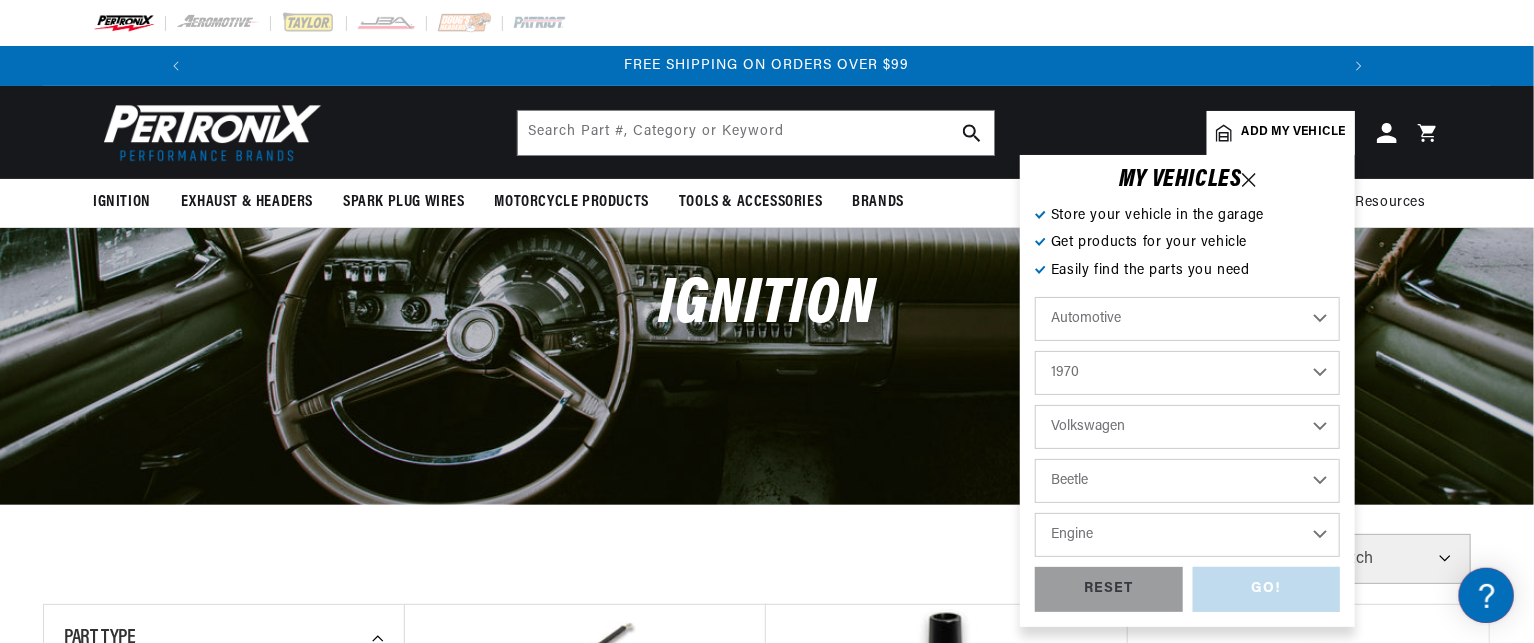 click on "Engine
1.5L
1.6L
4" at bounding box center (1187, 535) 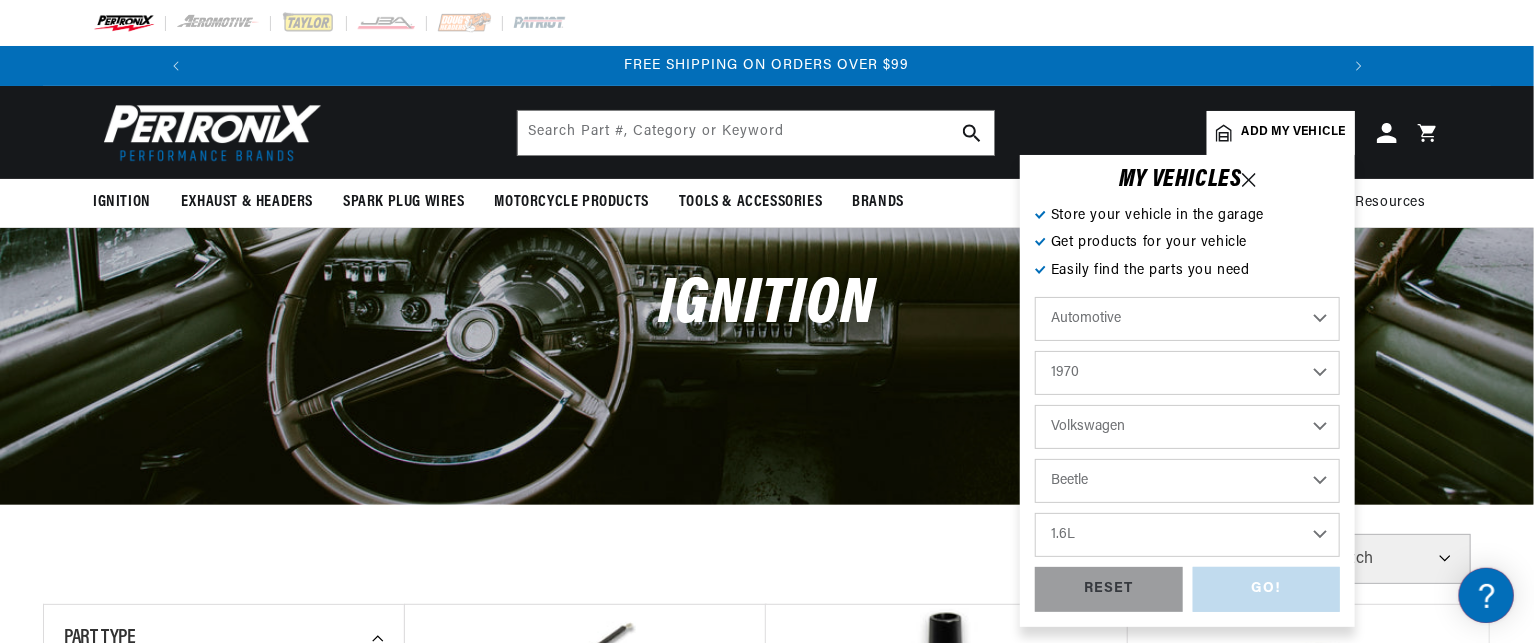 click on "Engine
1.5L
1.6L
4" at bounding box center [1187, 535] 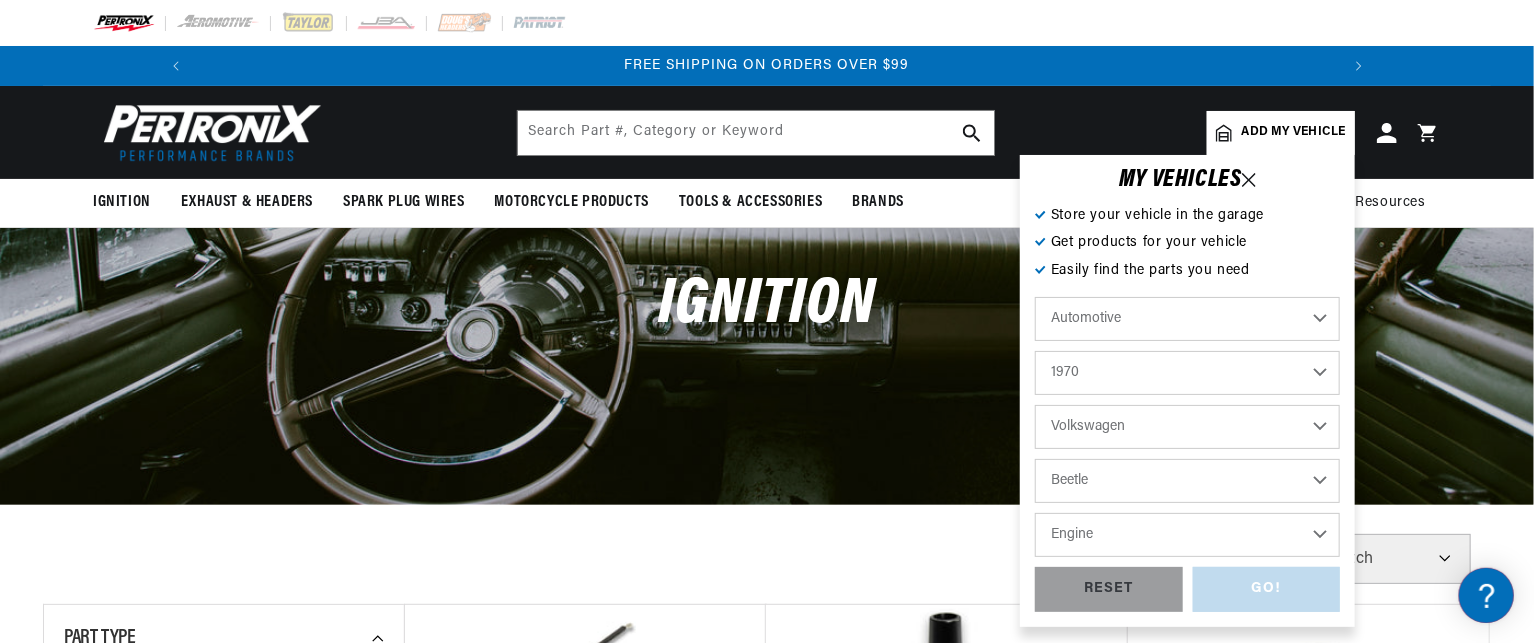 select on "1.6L" 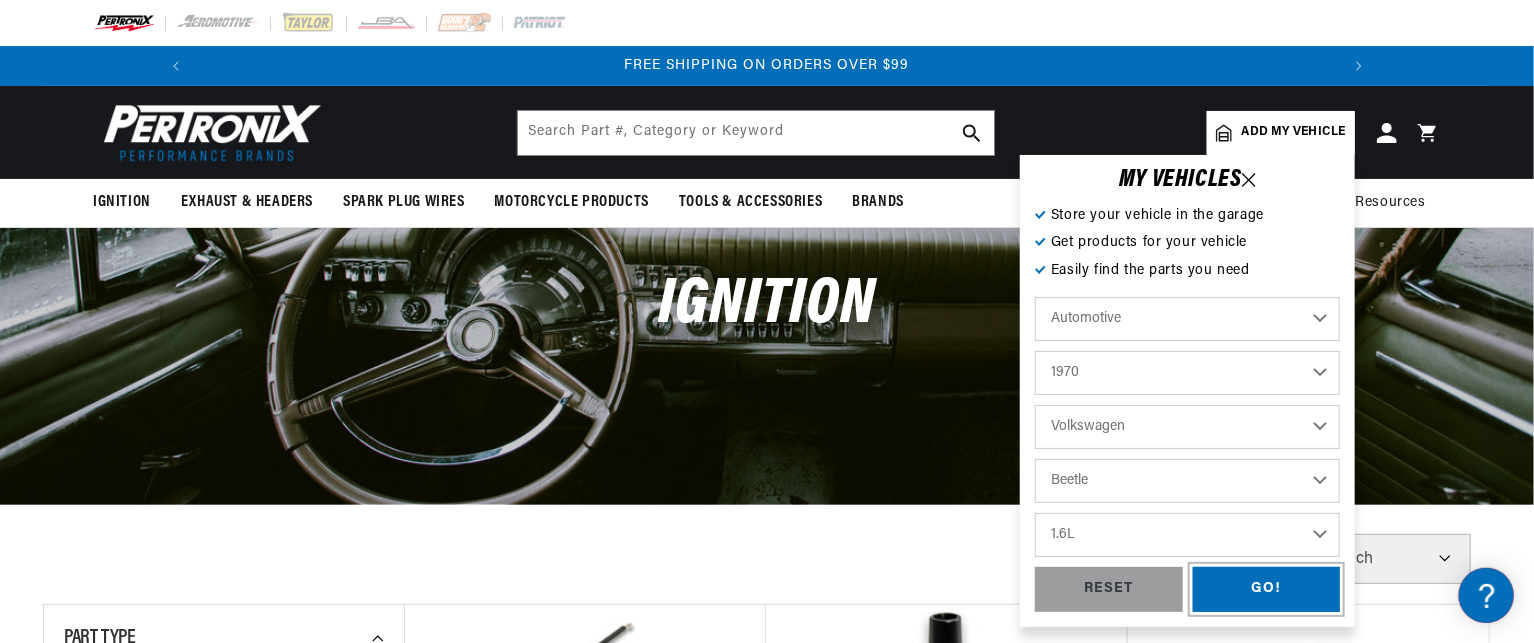 click on "GO!" at bounding box center [1267, 589] 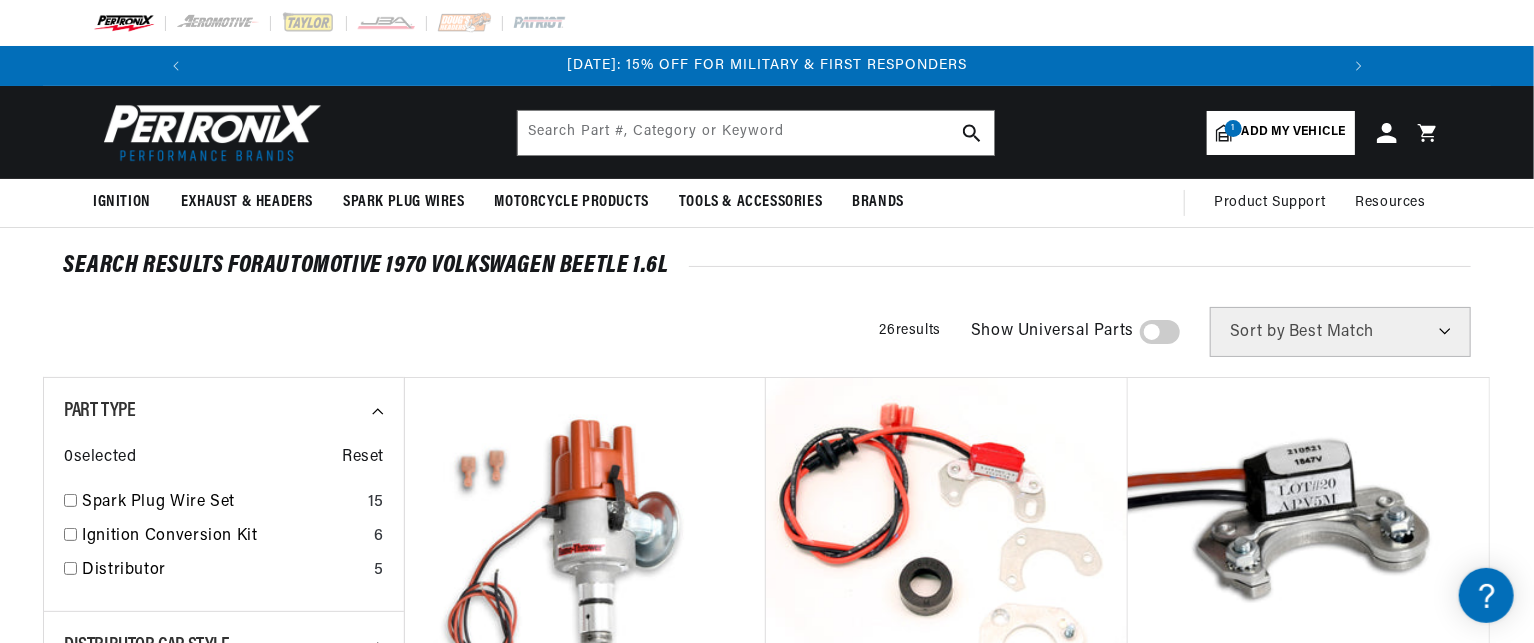 scroll, scrollTop: 200, scrollLeft: 0, axis: vertical 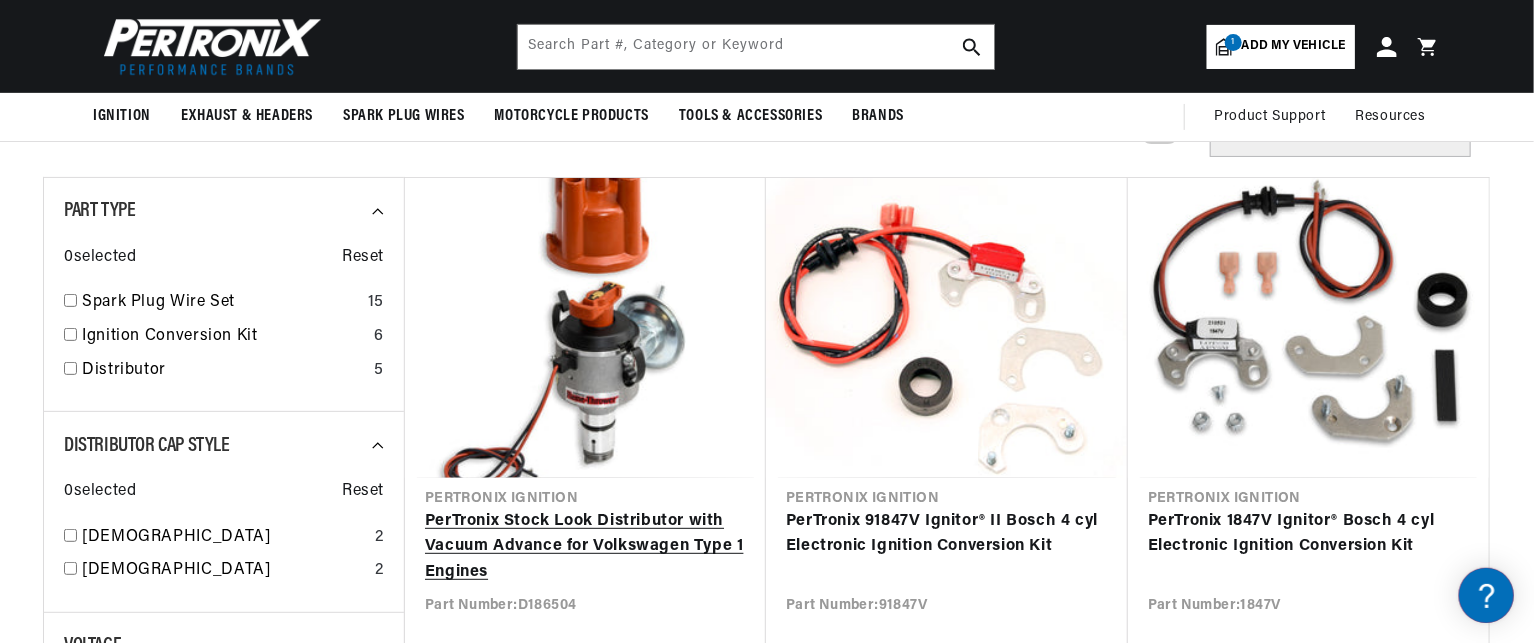 drag, startPoint x: 604, startPoint y: 520, endPoint x: 619, endPoint y: 517, distance: 15.297058 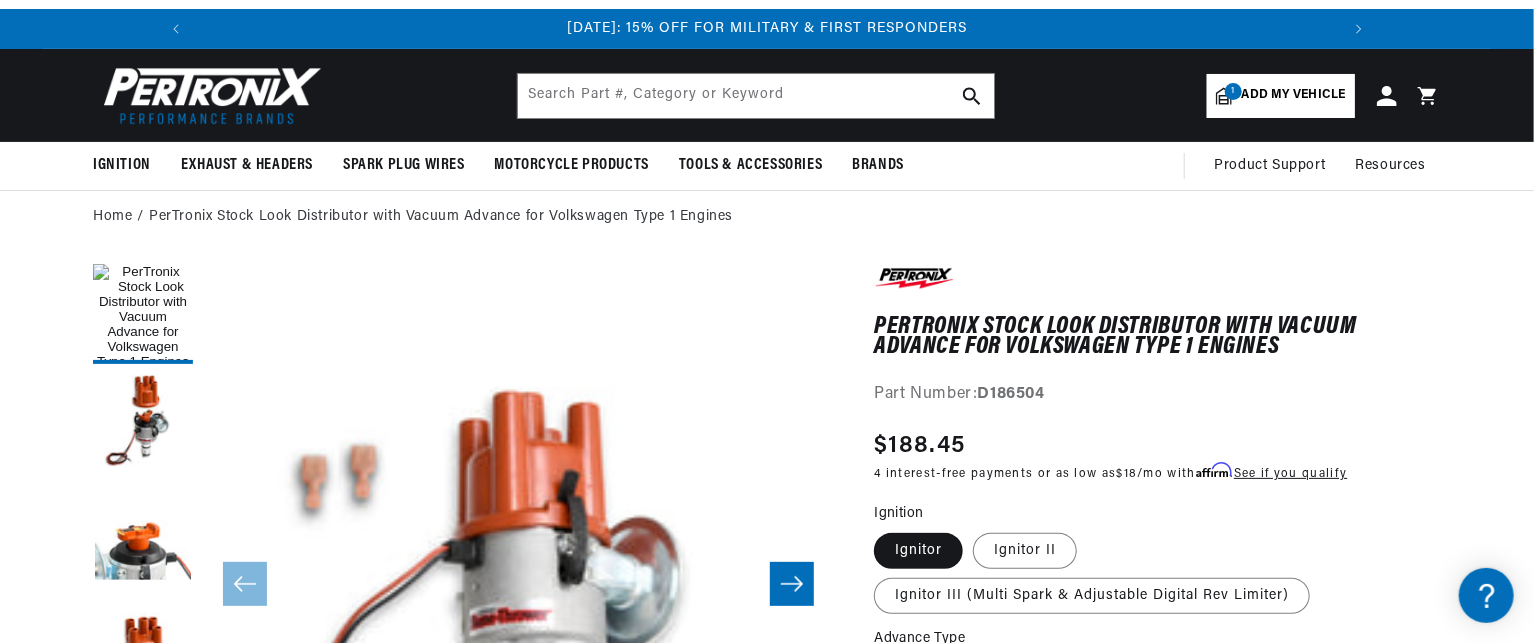 scroll, scrollTop: 100, scrollLeft: 0, axis: vertical 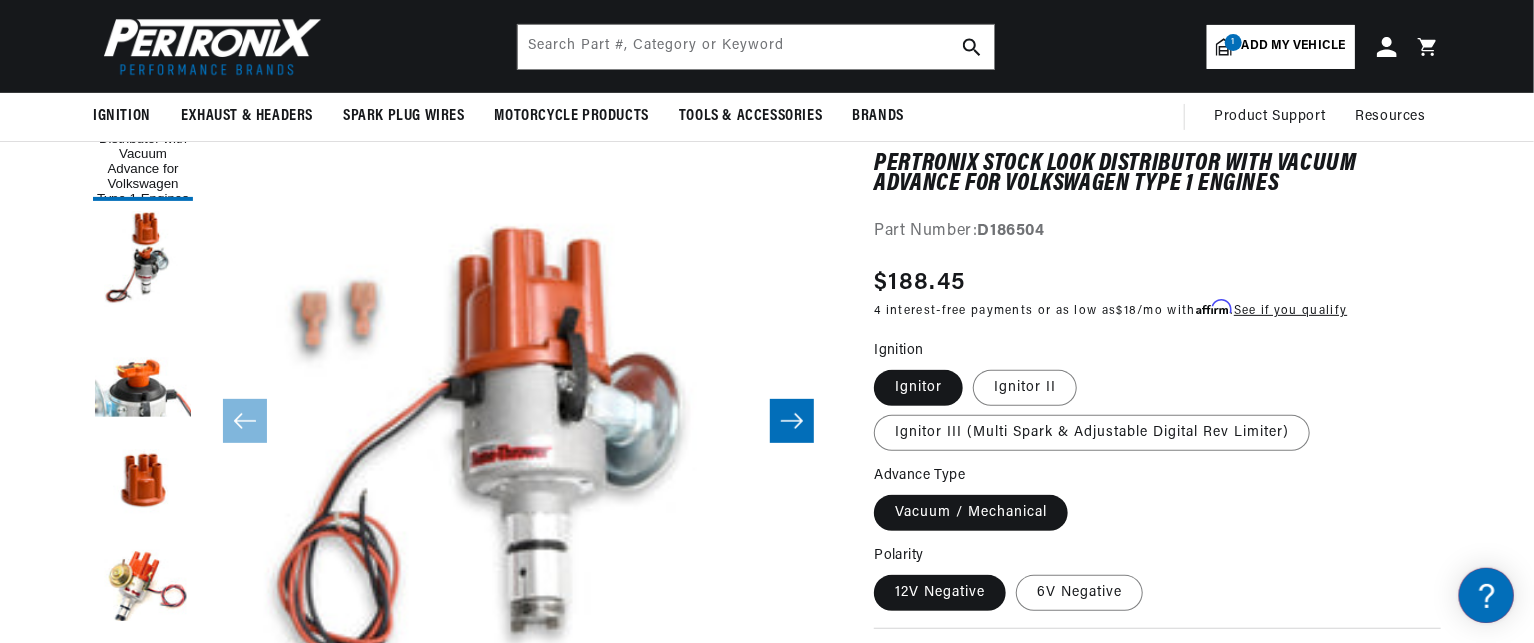 click on "PerTronix Stock Look Distributor with Vacuum Advance for Volkswagen Type 1 Engines
PerTronix Stock Look Distributor with Vacuum Advance for Volkswagen Type 1 Engines
Part Number:  D186504
Skip to product information
Open media 1 in modal
Open media 2 in modal
Open media 3 in modal" at bounding box center [767, 904] 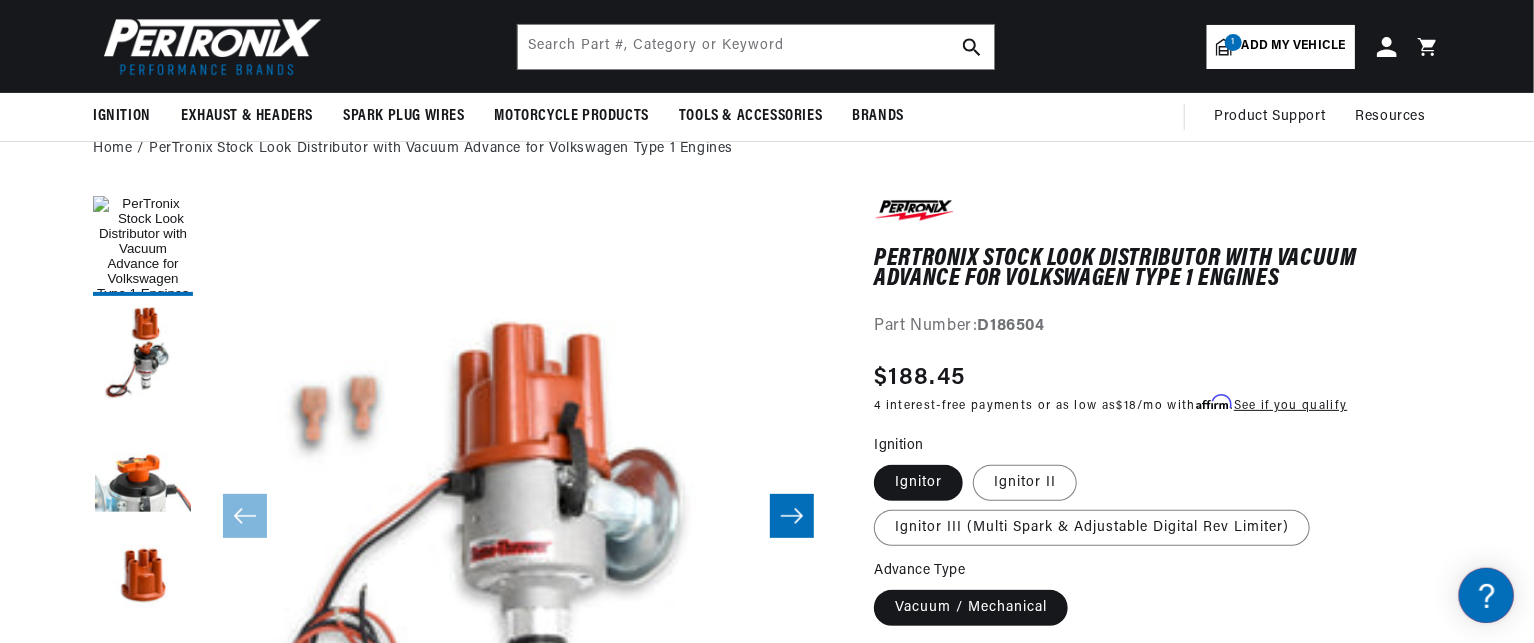scroll, scrollTop: 100, scrollLeft: 0, axis: vertical 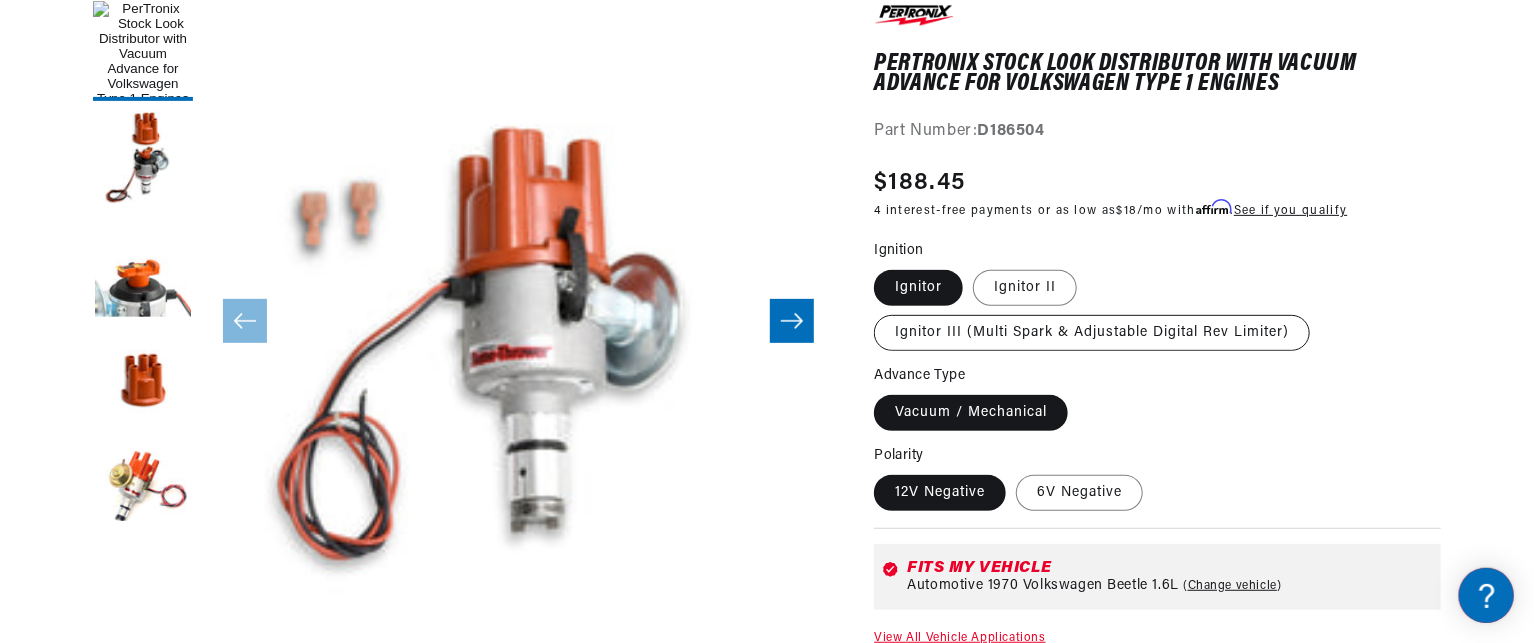 click on "Ignitor III (Multi Spark & Adjustable Digital Rev Limiter)" at bounding box center (1092, 333) 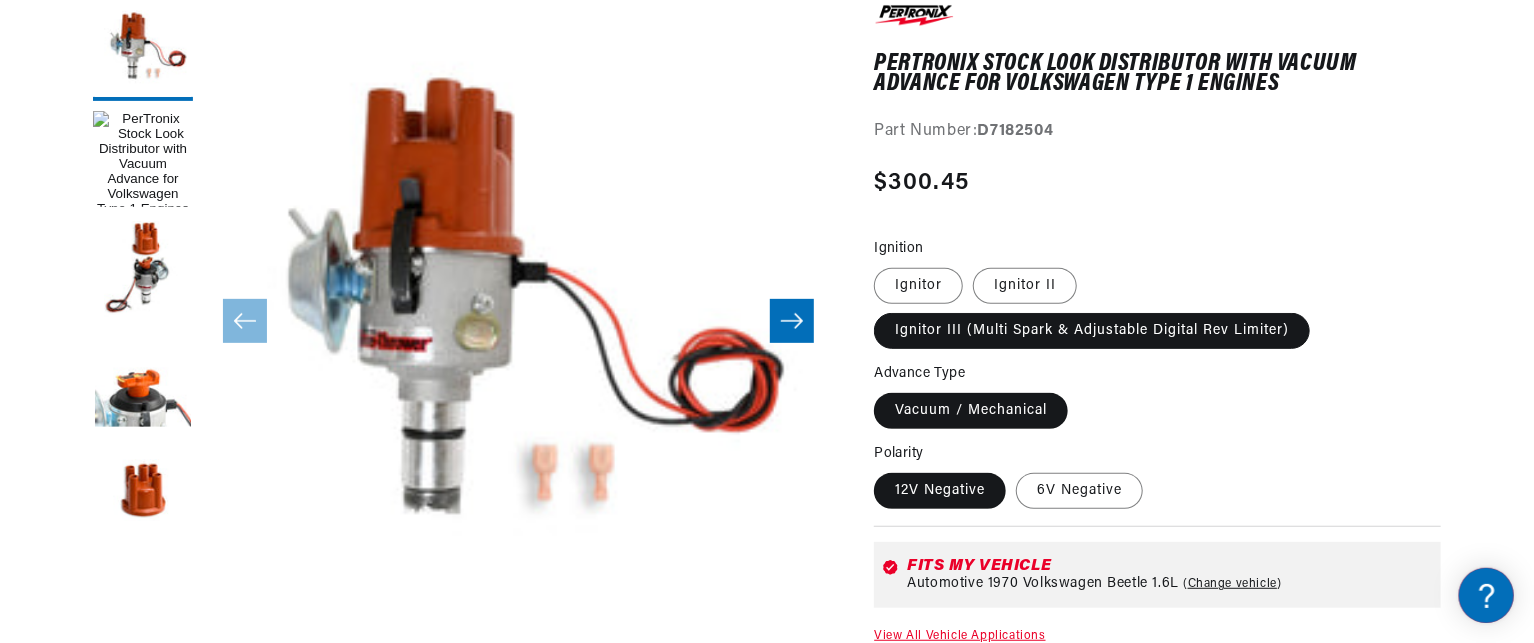 scroll, scrollTop: 0, scrollLeft: 0, axis: both 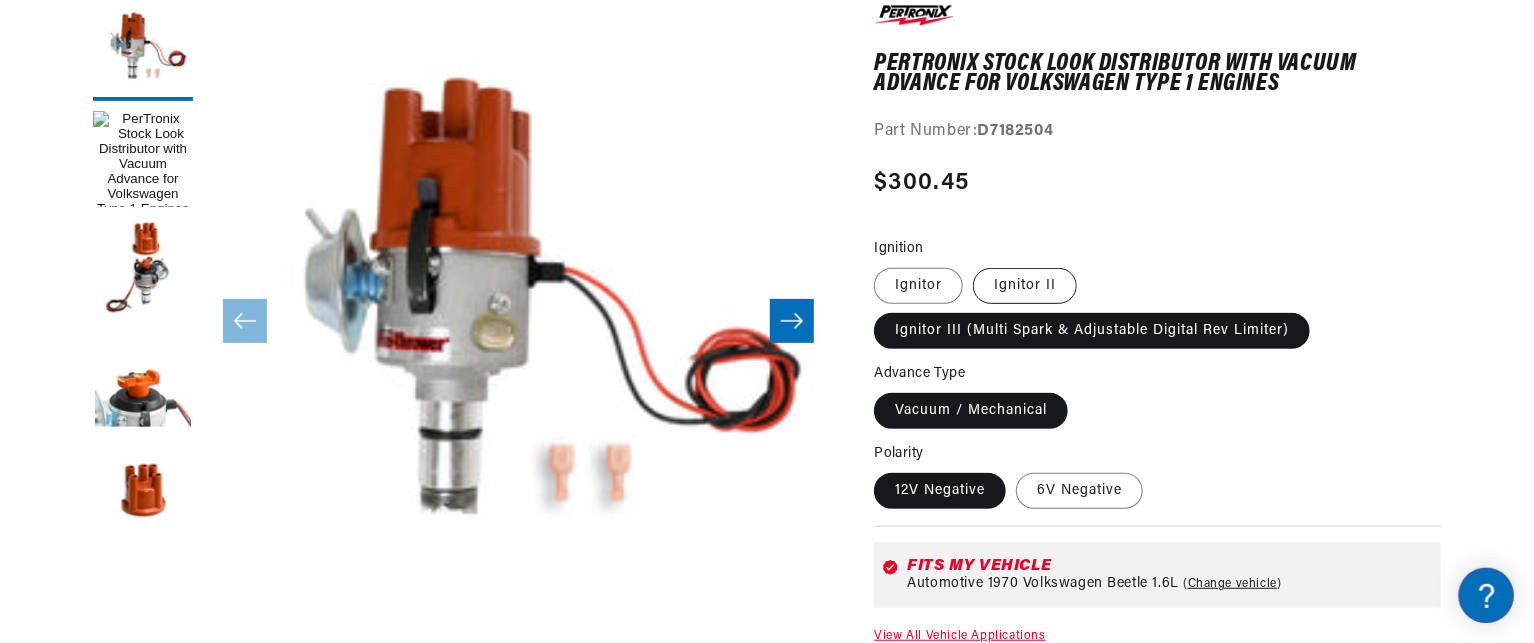 click on "Ignitor II" at bounding box center [1025, 286] 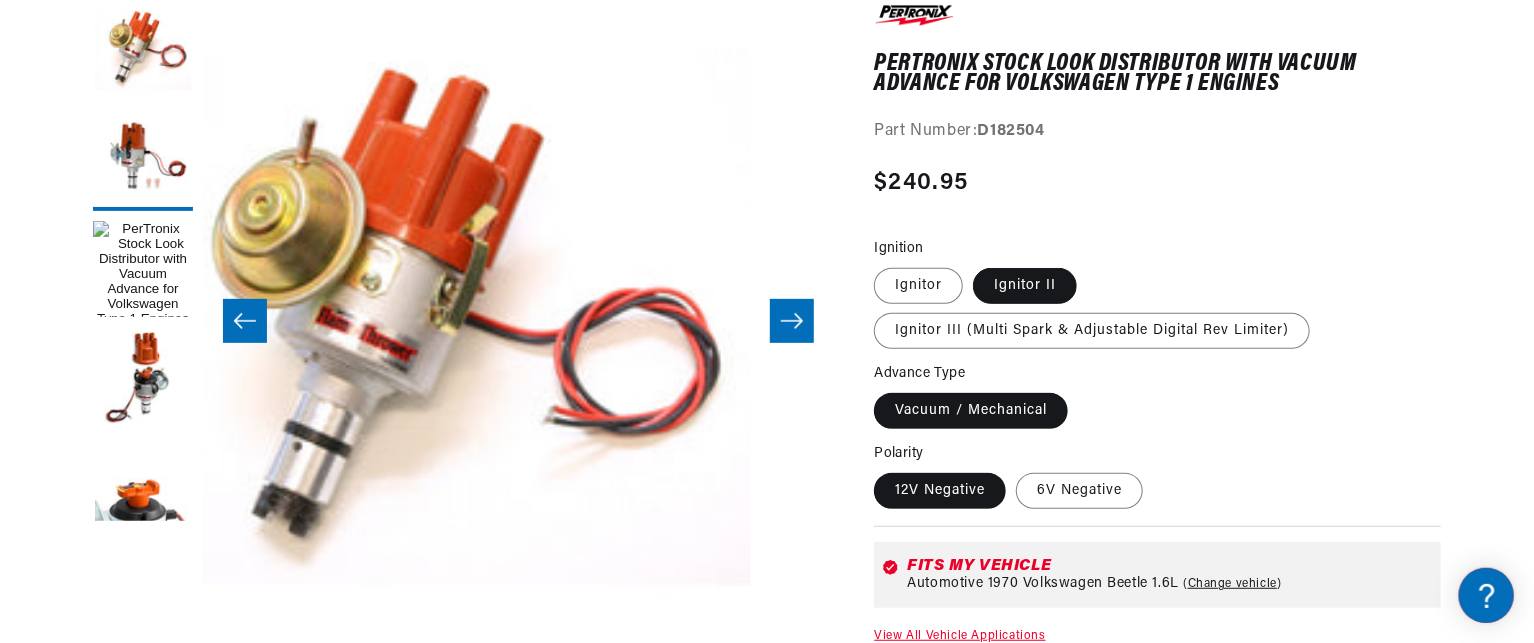 scroll, scrollTop: 0, scrollLeft: 0, axis: both 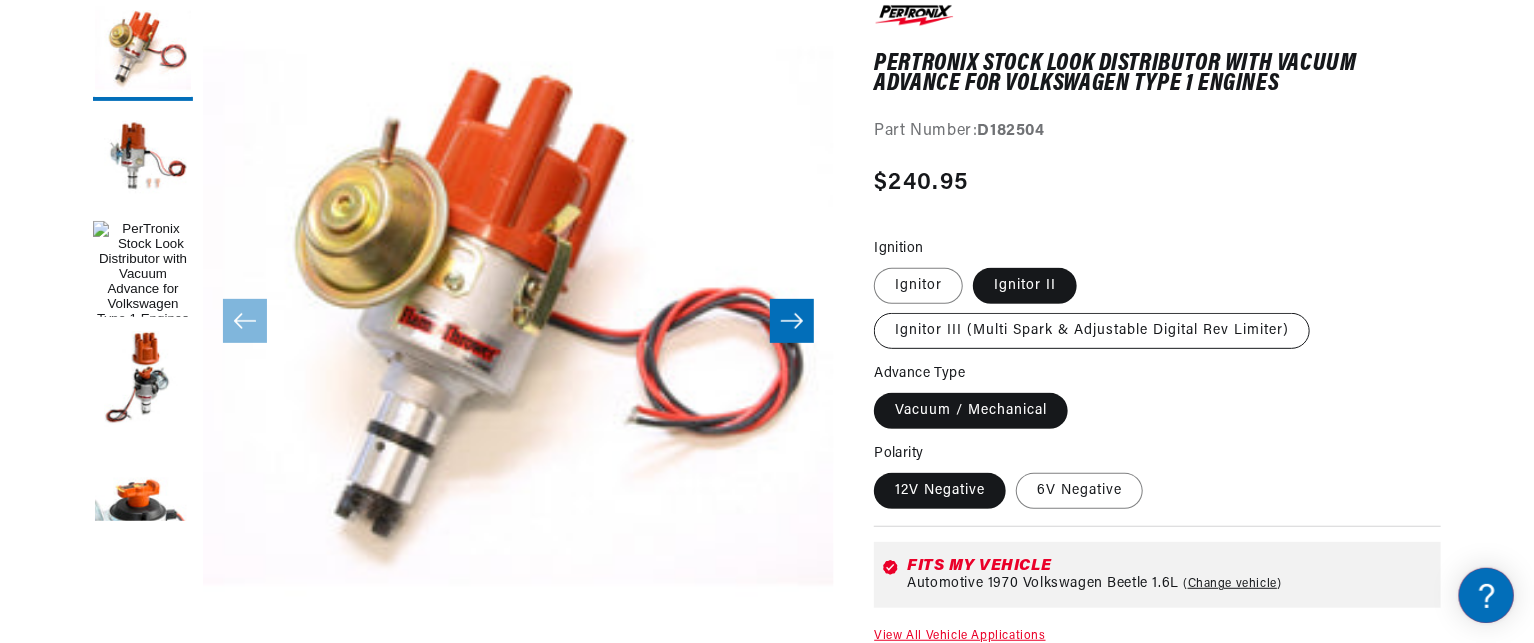 click on "Ignitor III (Multi Spark & Adjustable Digital Rev Limiter)" at bounding box center [1092, 331] 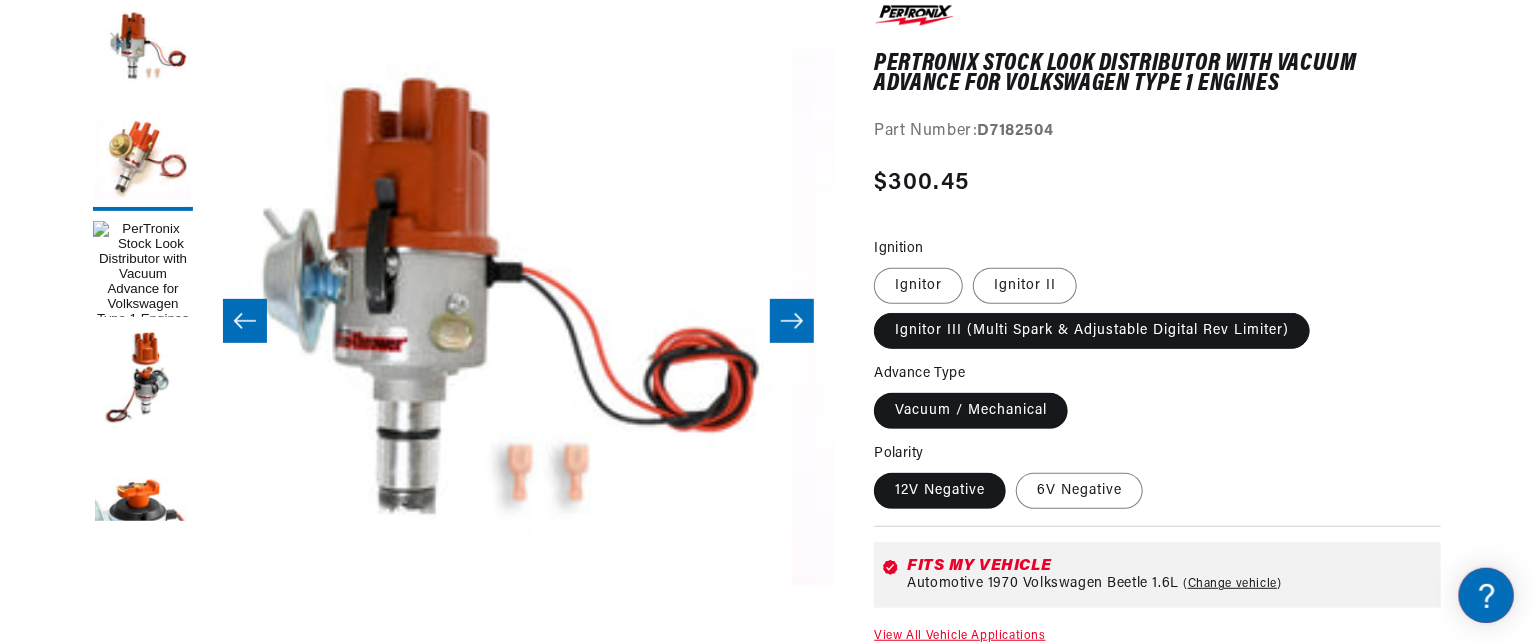 scroll, scrollTop: 0, scrollLeft: 0, axis: both 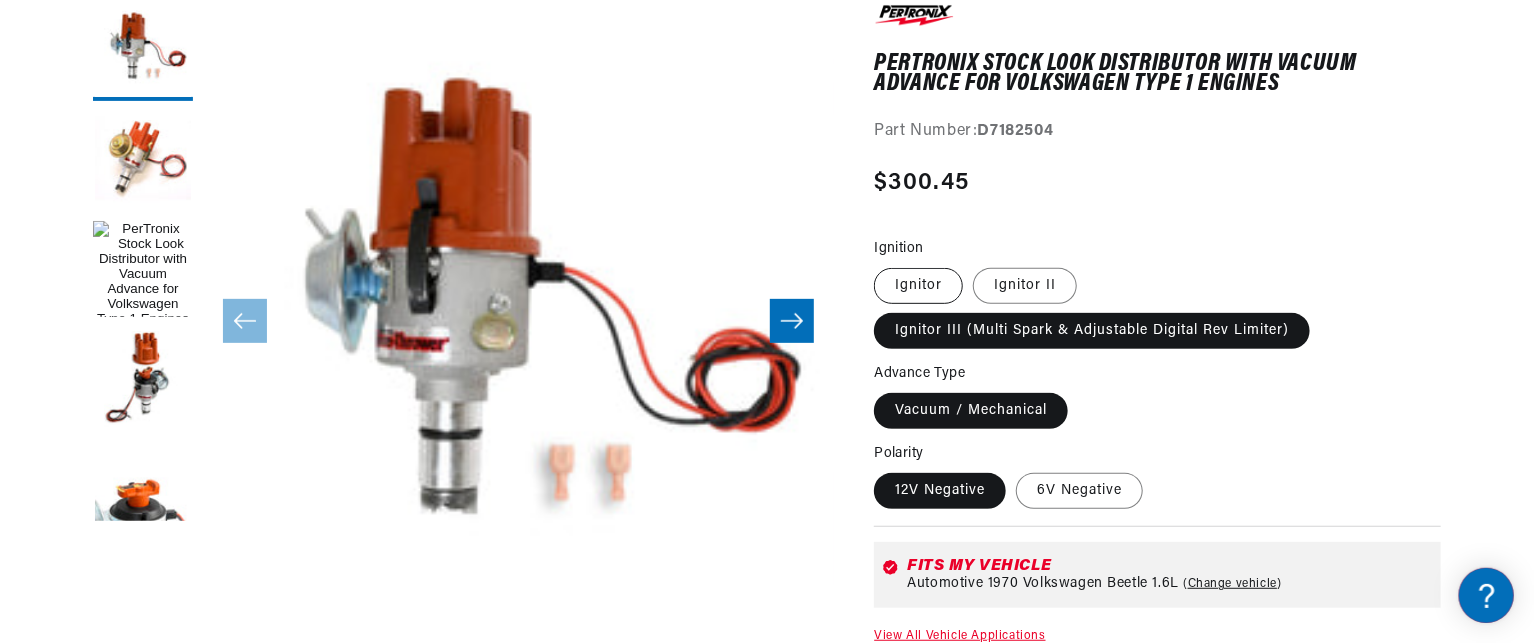 click on "Ignitor" at bounding box center [918, 286] 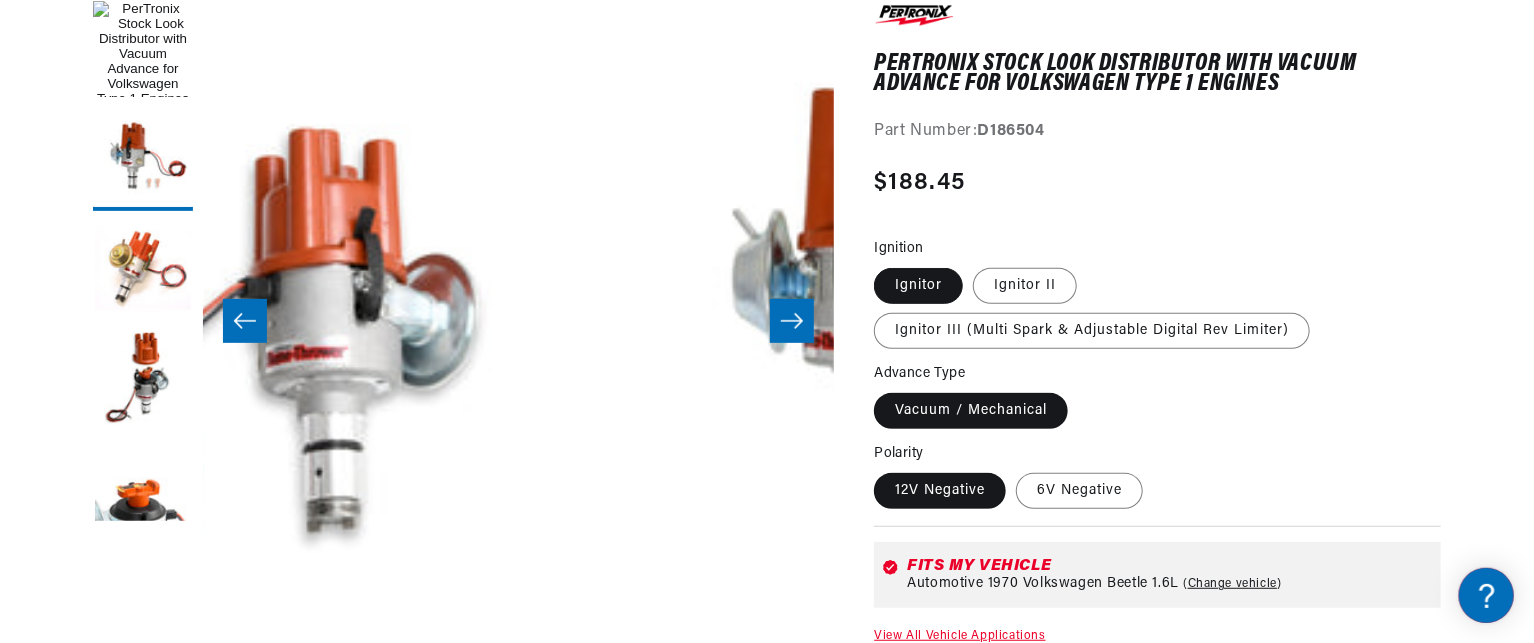 scroll, scrollTop: 0, scrollLeft: 0, axis: both 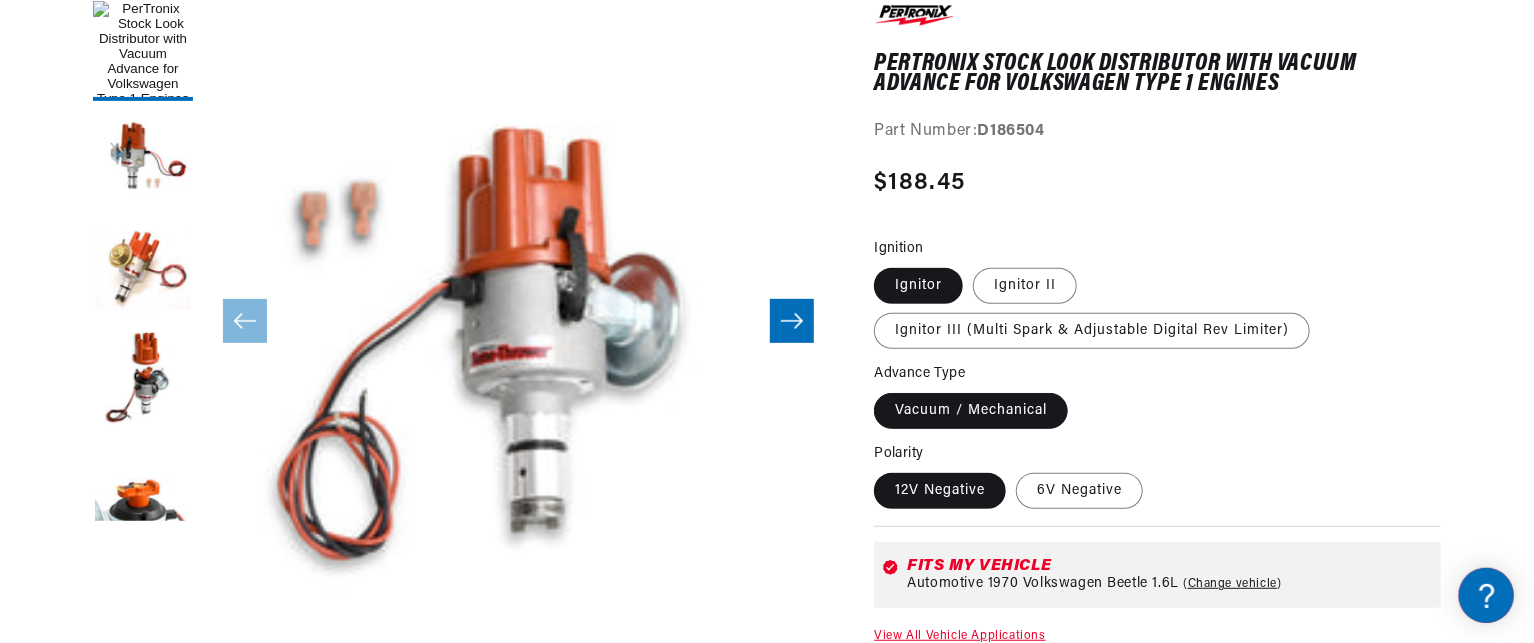click on "Vacuum / Mechanical" at bounding box center (971, 411) 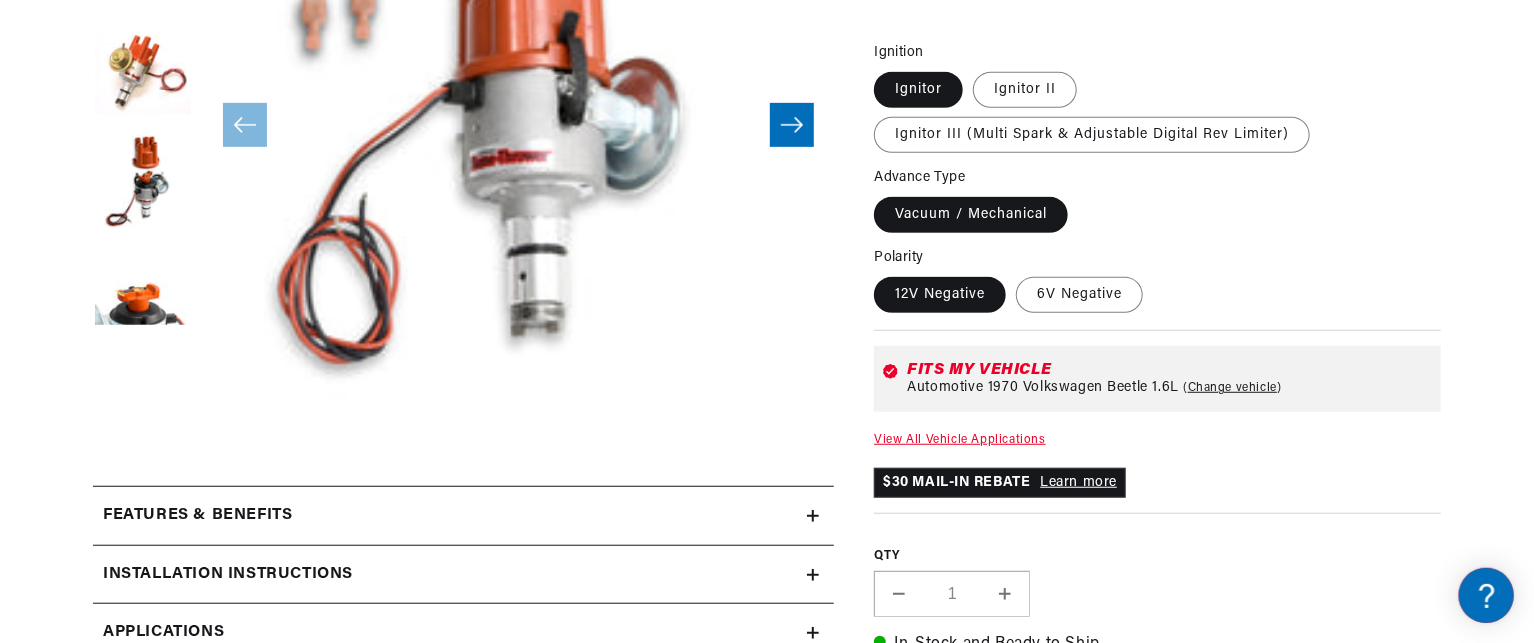 scroll, scrollTop: 500, scrollLeft: 0, axis: vertical 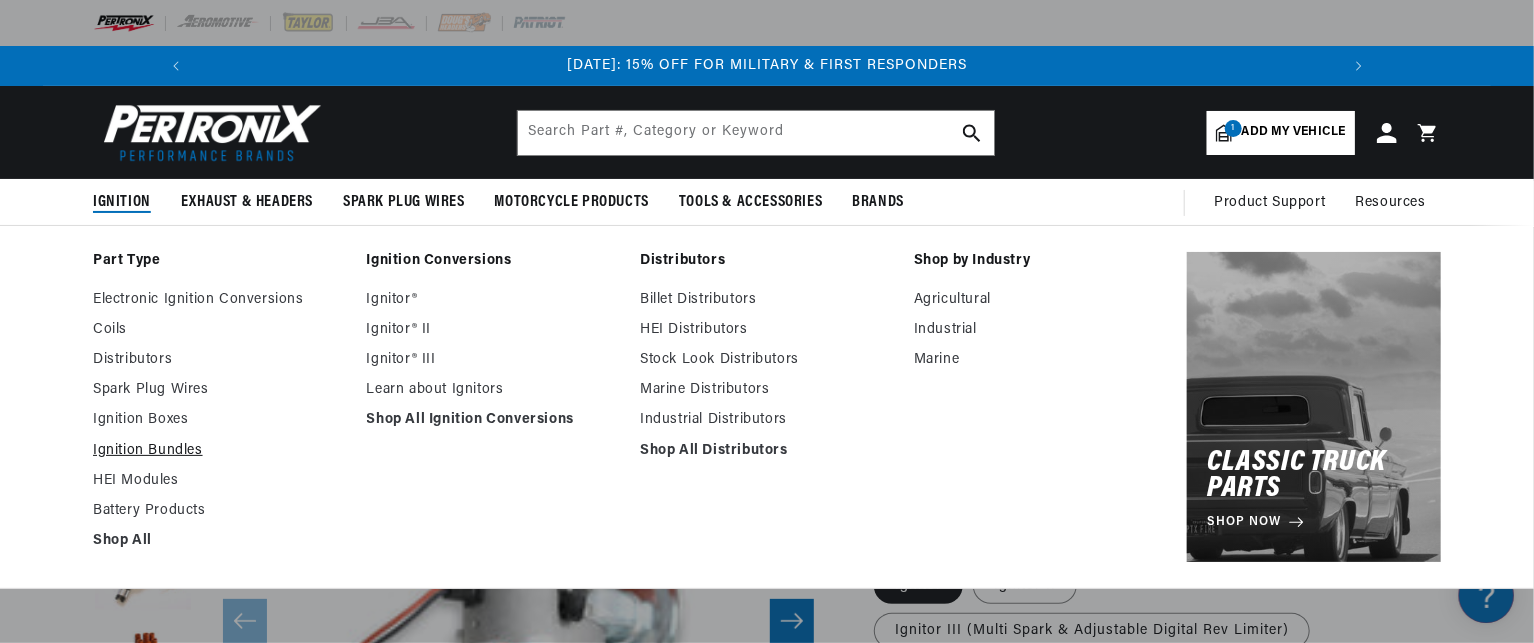 click on "Ignition Bundles" at bounding box center (220, 451) 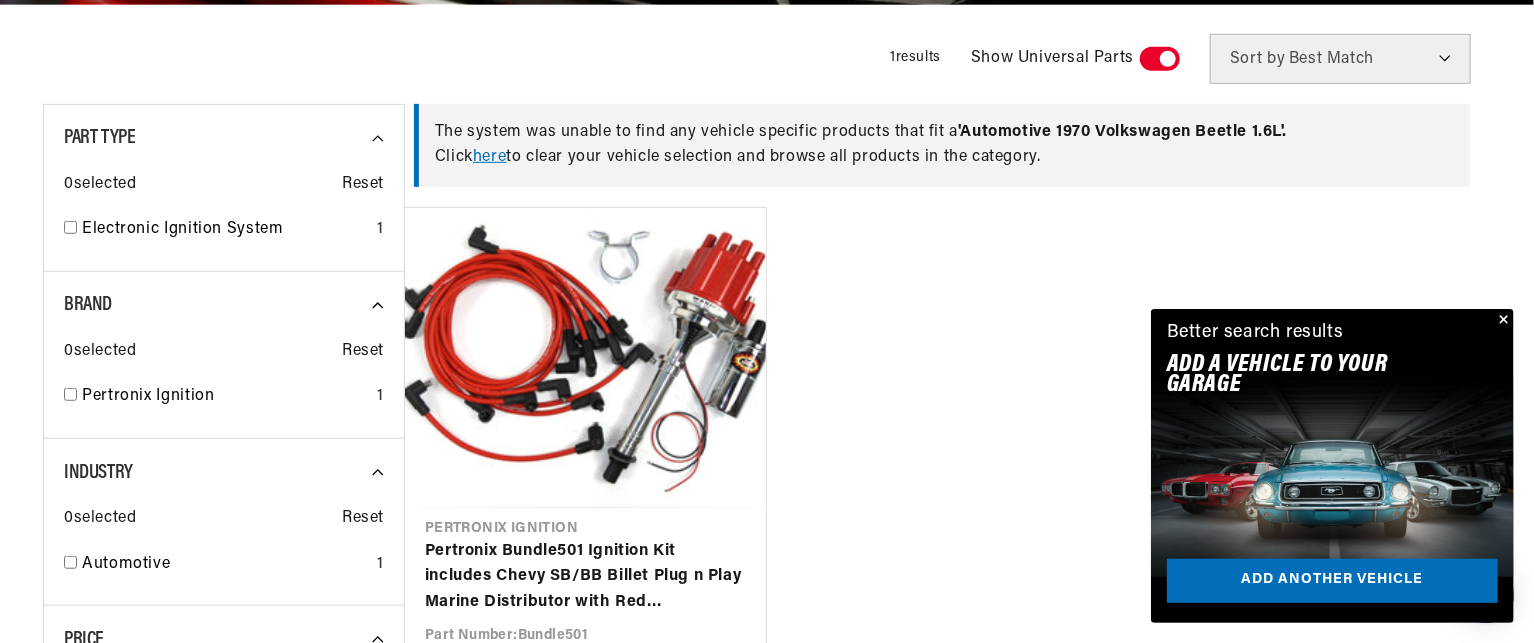 scroll, scrollTop: 698, scrollLeft: 0, axis: vertical 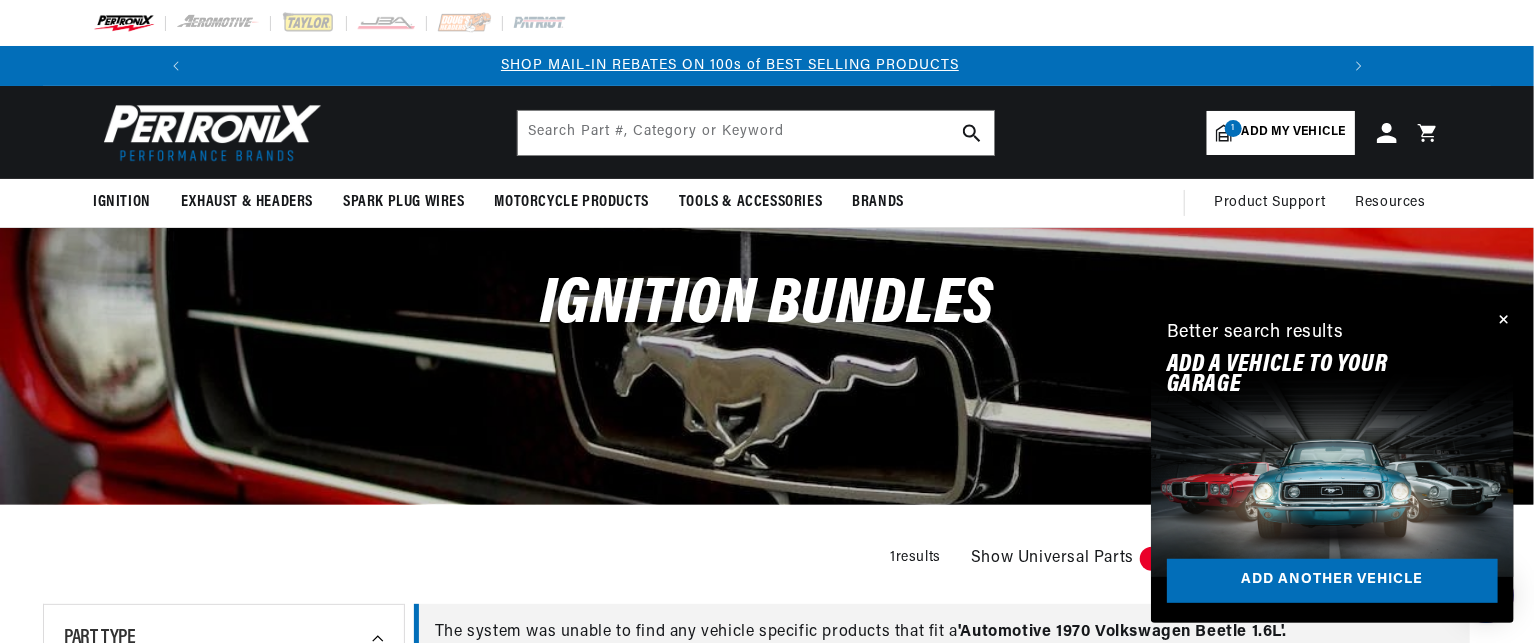 click on "Add my vehicle" at bounding box center [1294, 132] 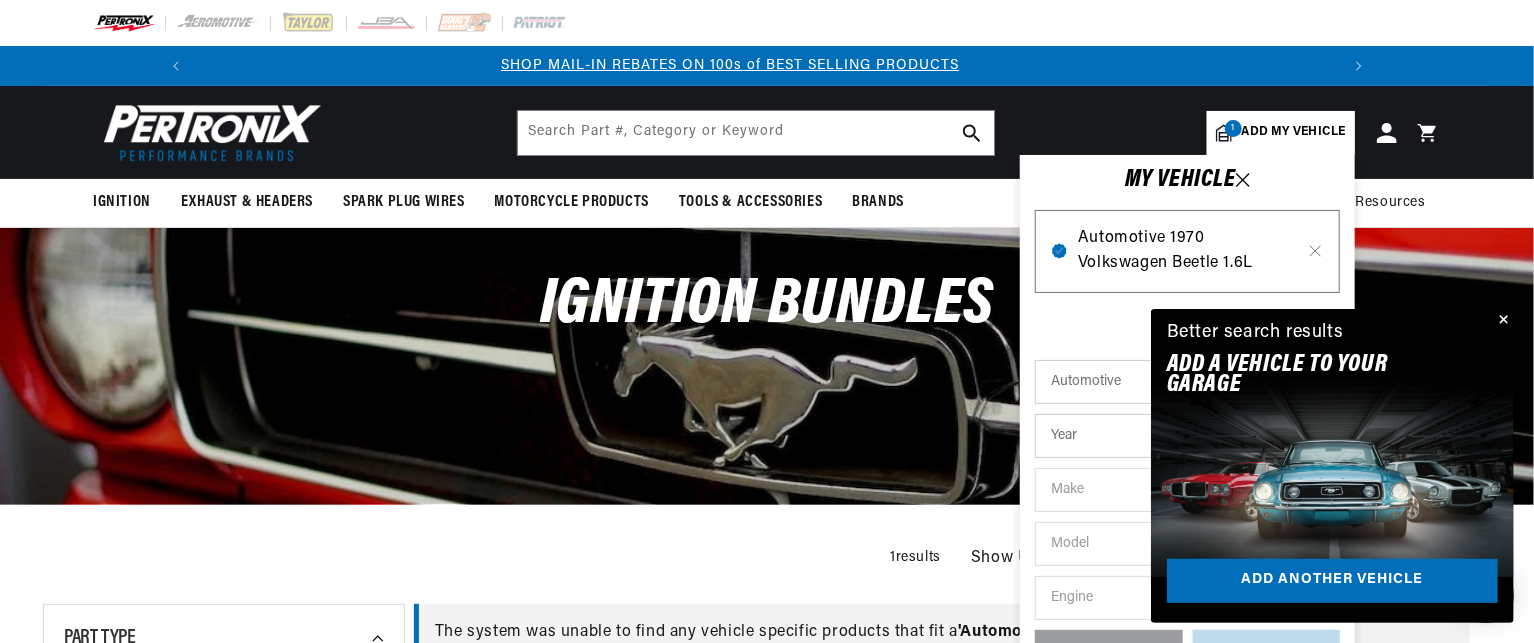click on "Automotive 1970 Volkswagen Beetle 1.6L" at bounding box center (1187, 251) 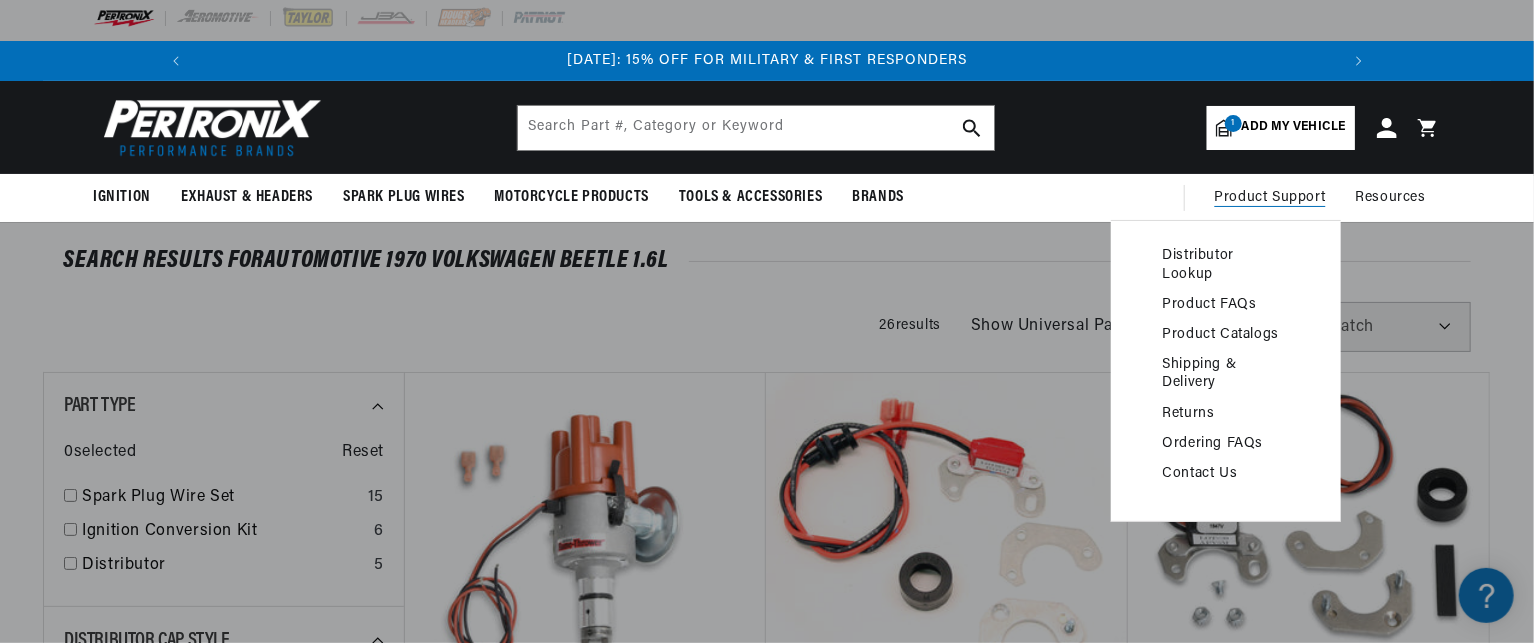 scroll, scrollTop: 100, scrollLeft: 0, axis: vertical 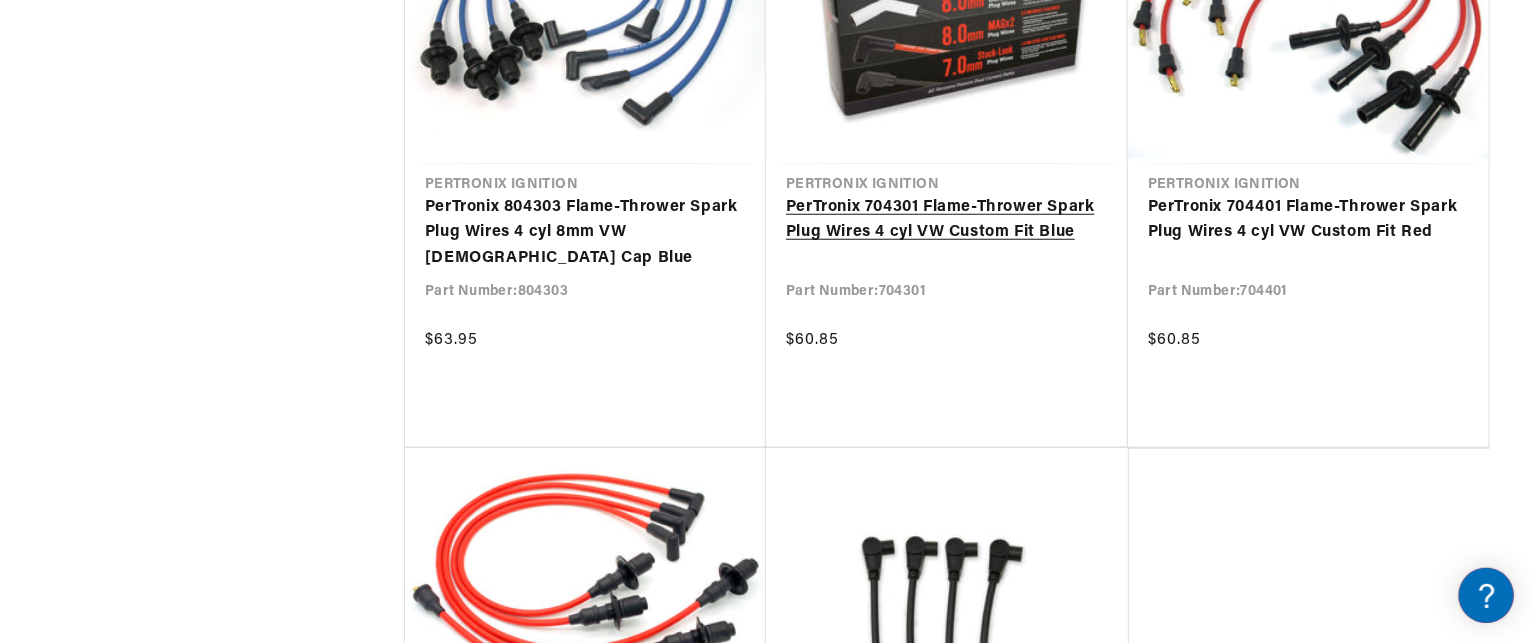 click on "PerTronix 704301 Flame-Thrower Spark Plug Wires 4 cyl VW Custom Fit Blue" at bounding box center [947, 220] 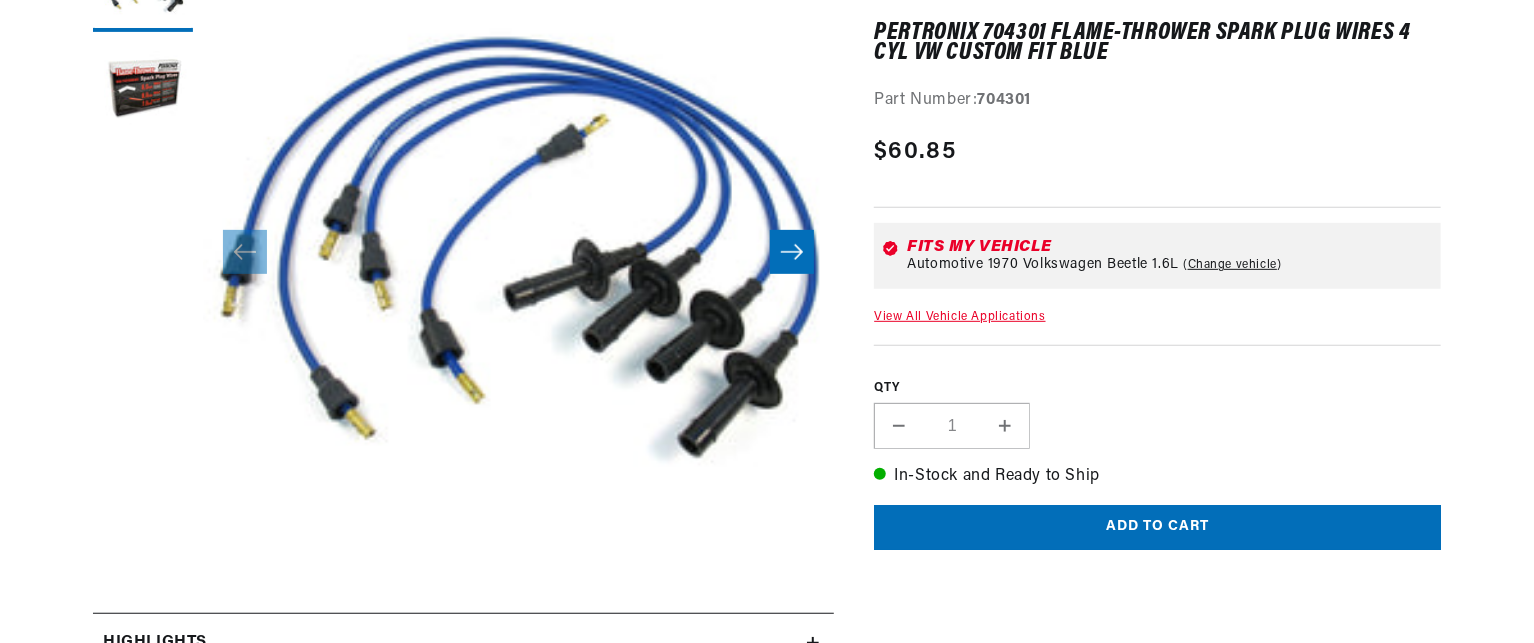scroll, scrollTop: 400, scrollLeft: 0, axis: vertical 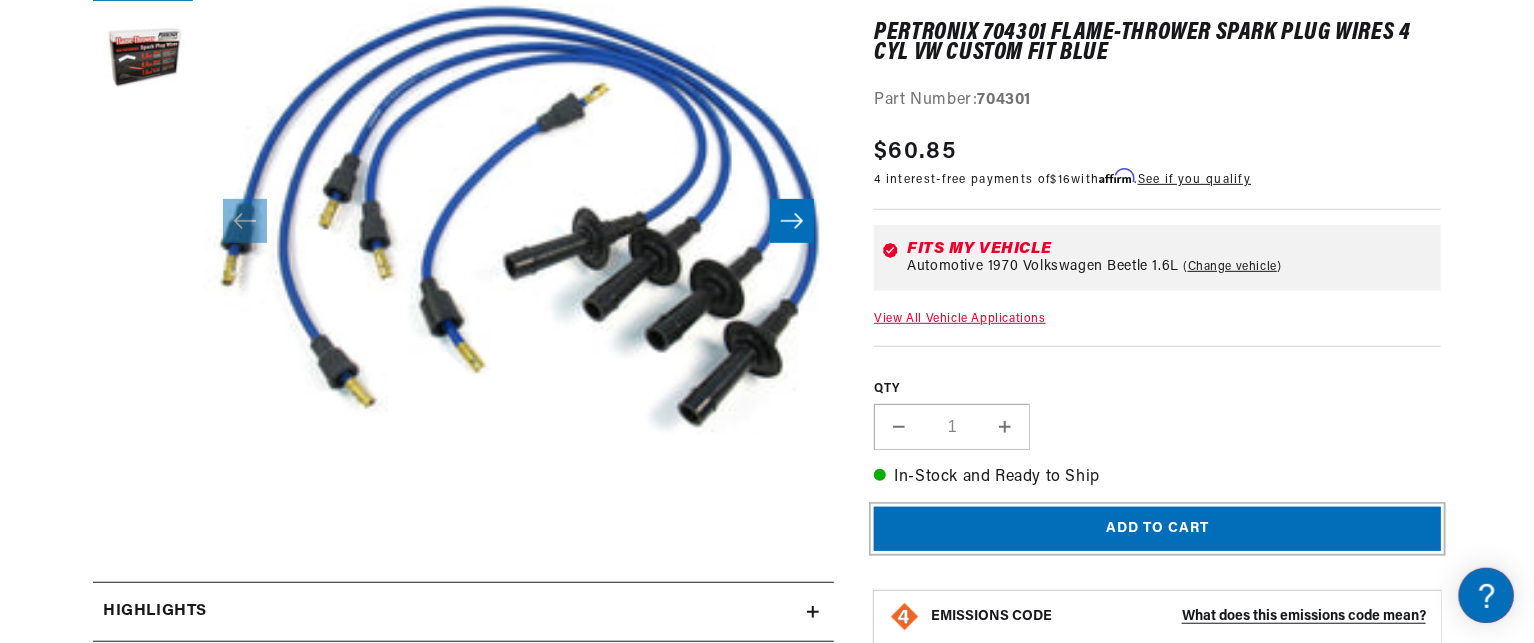 click on "Add to cart" at bounding box center [1157, 529] 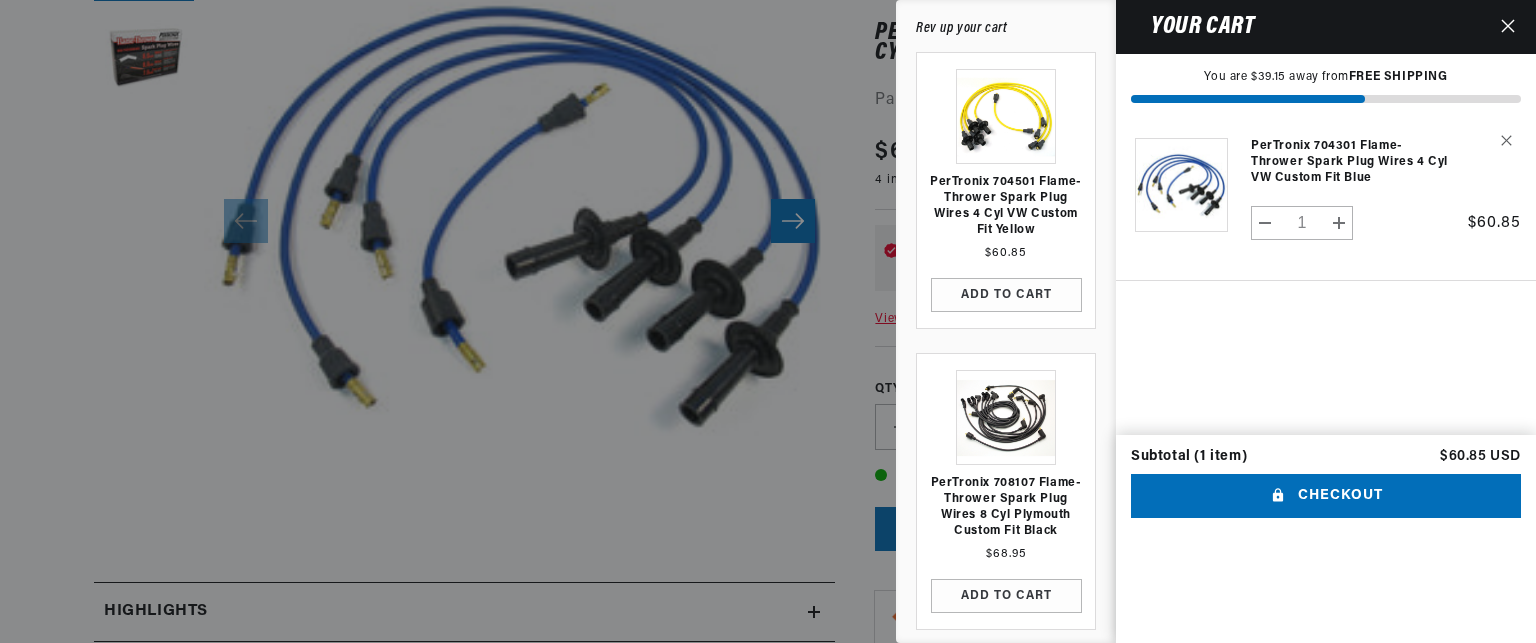 click 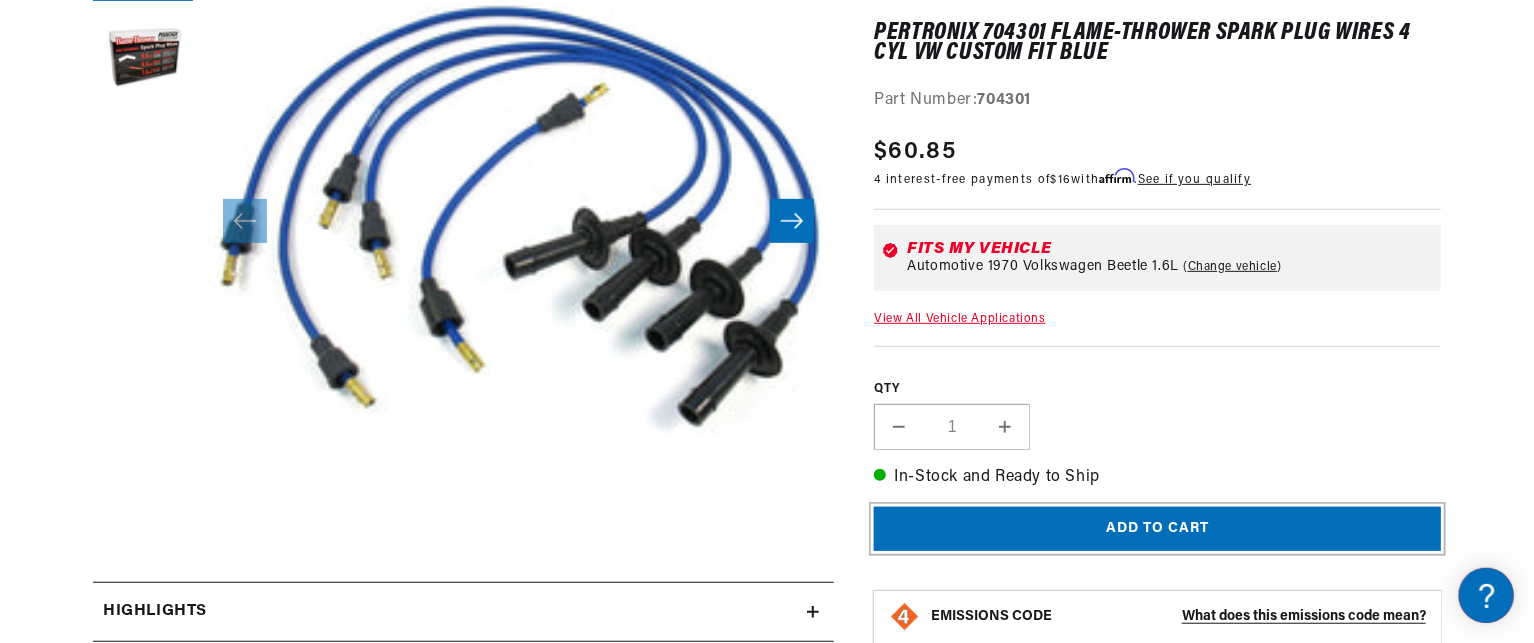 scroll, scrollTop: 0, scrollLeft: 0, axis: both 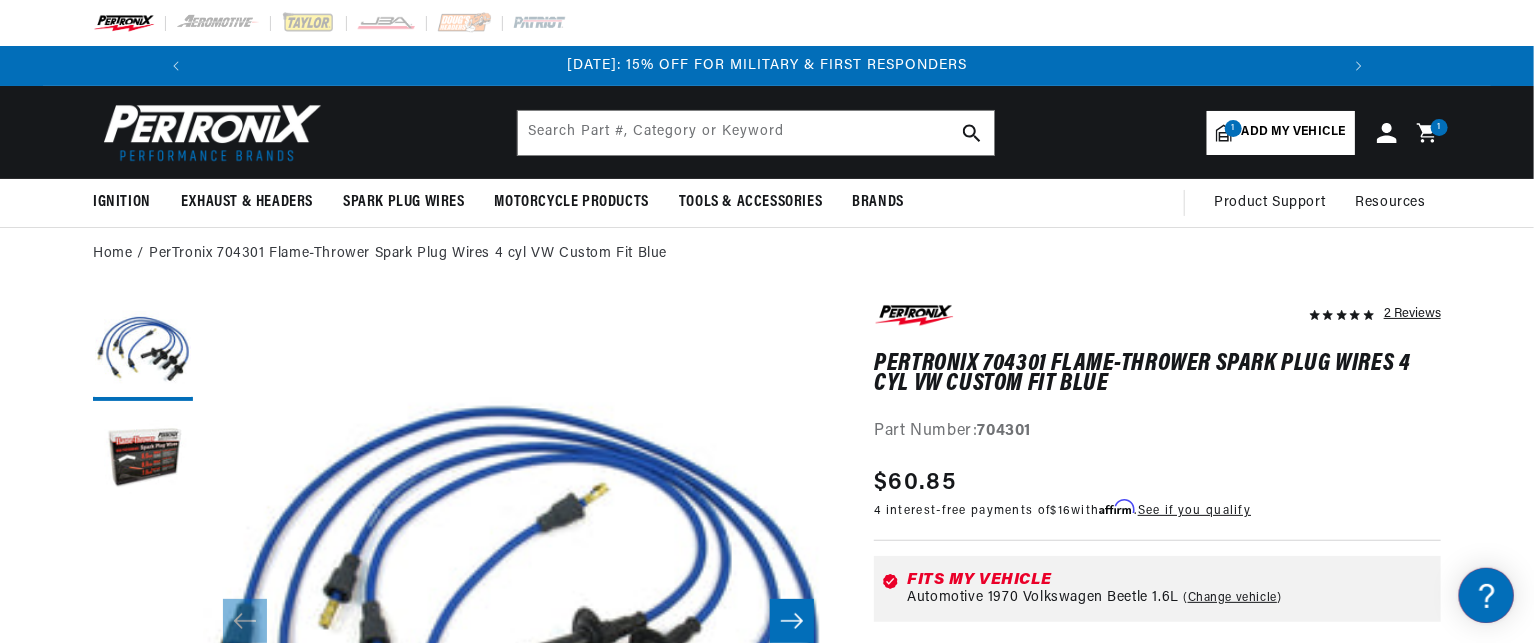 click 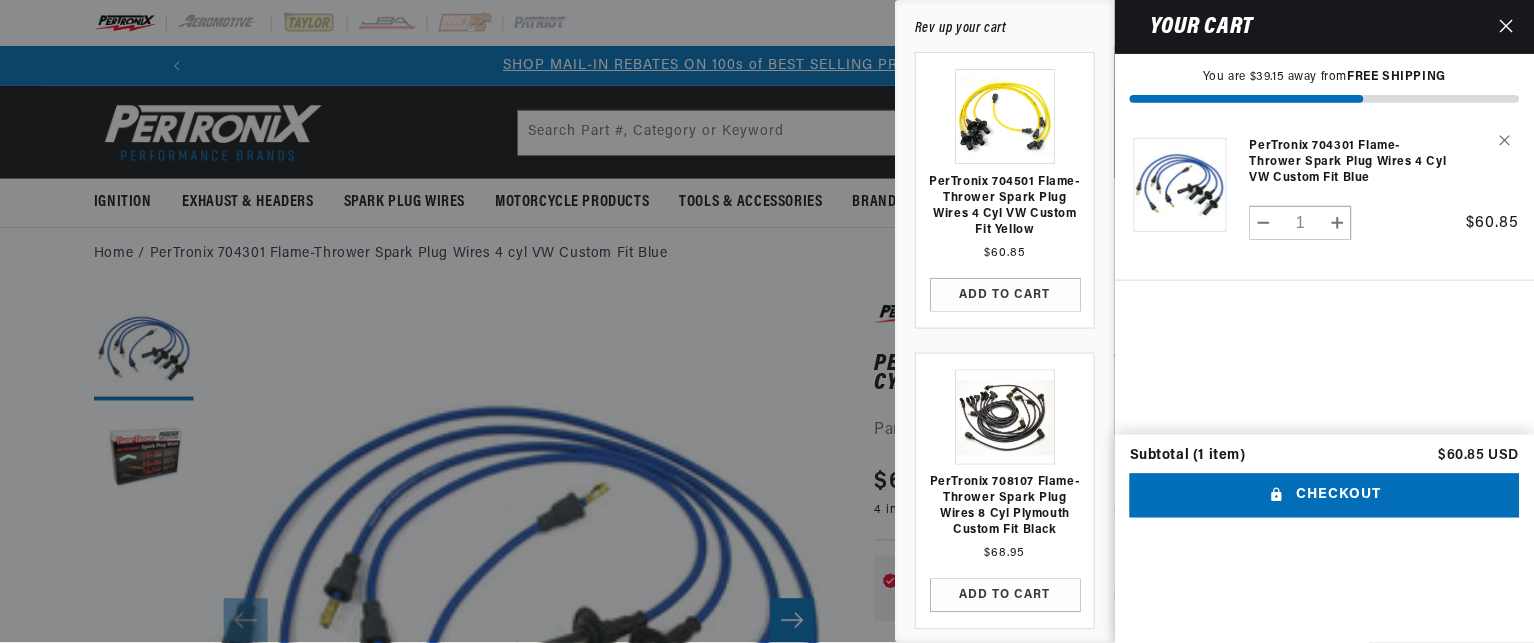 scroll, scrollTop: 0, scrollLeft: 1180, axis: horizontal 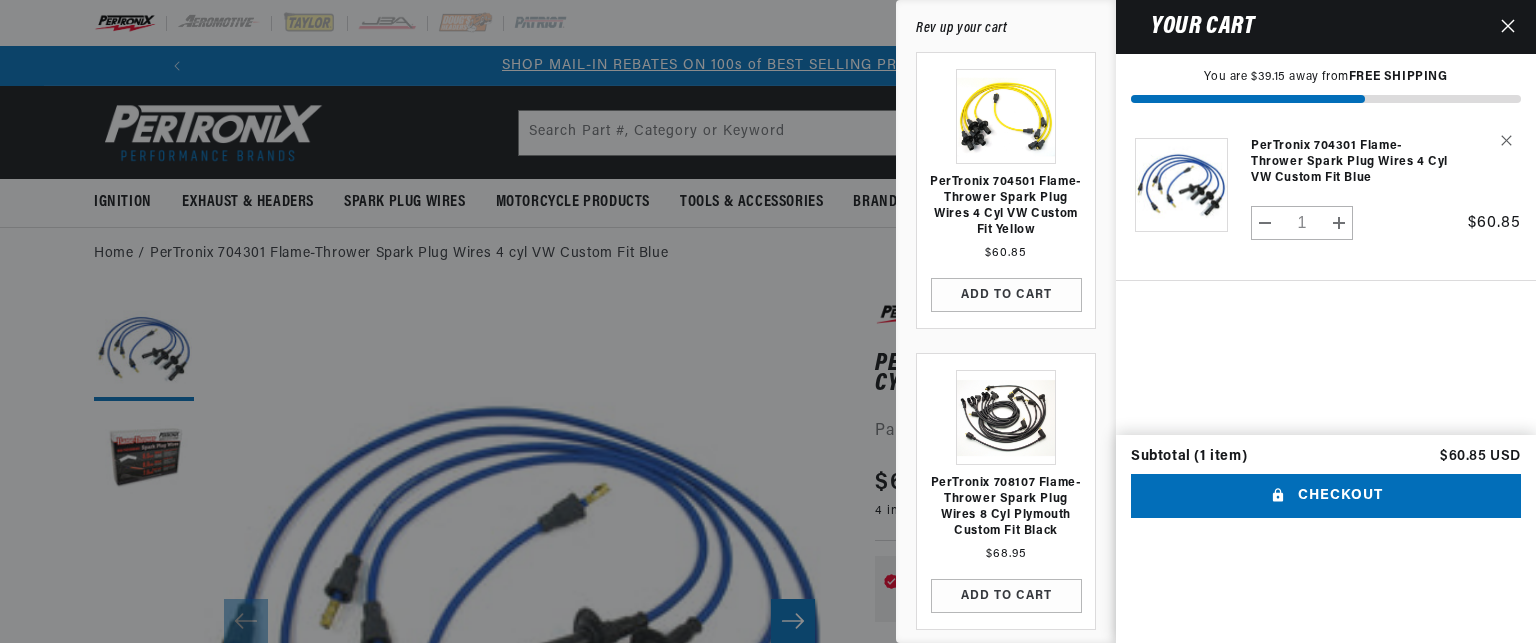 click 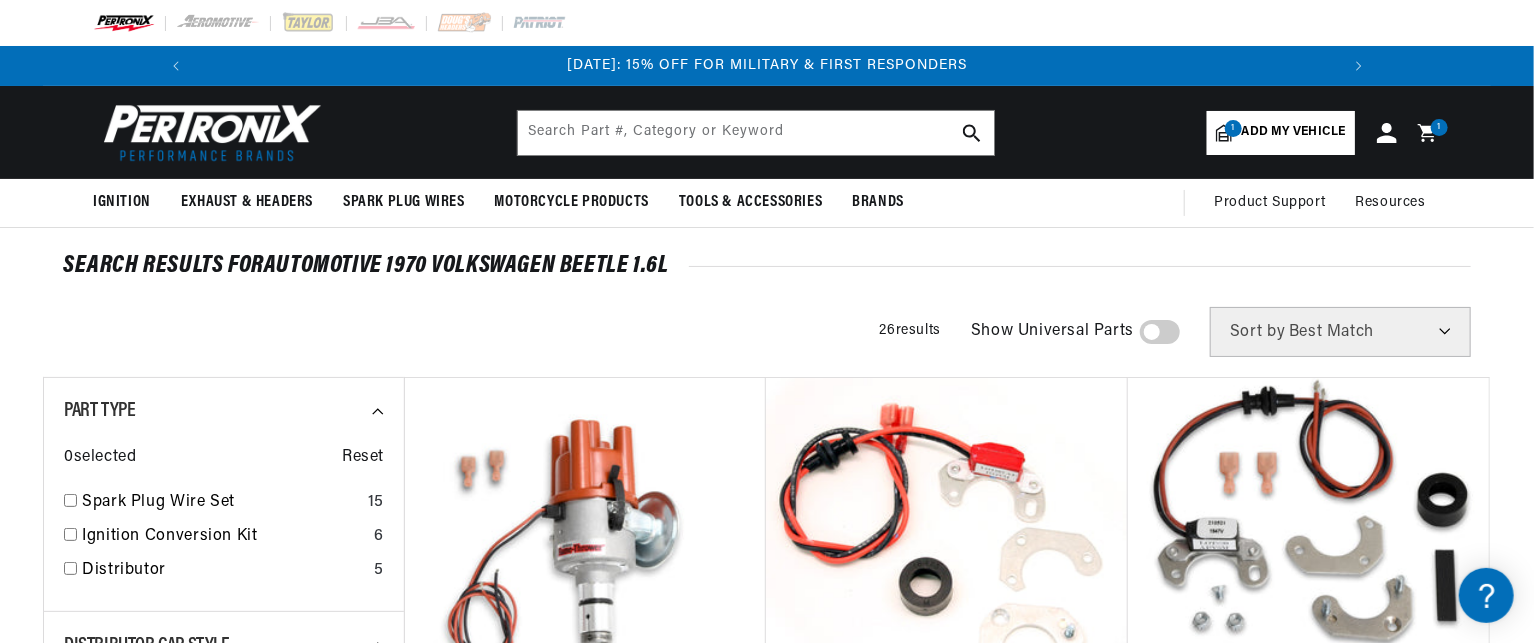 scroll, scrollTop: 4600, scrollLeft: 0, axis: vertical 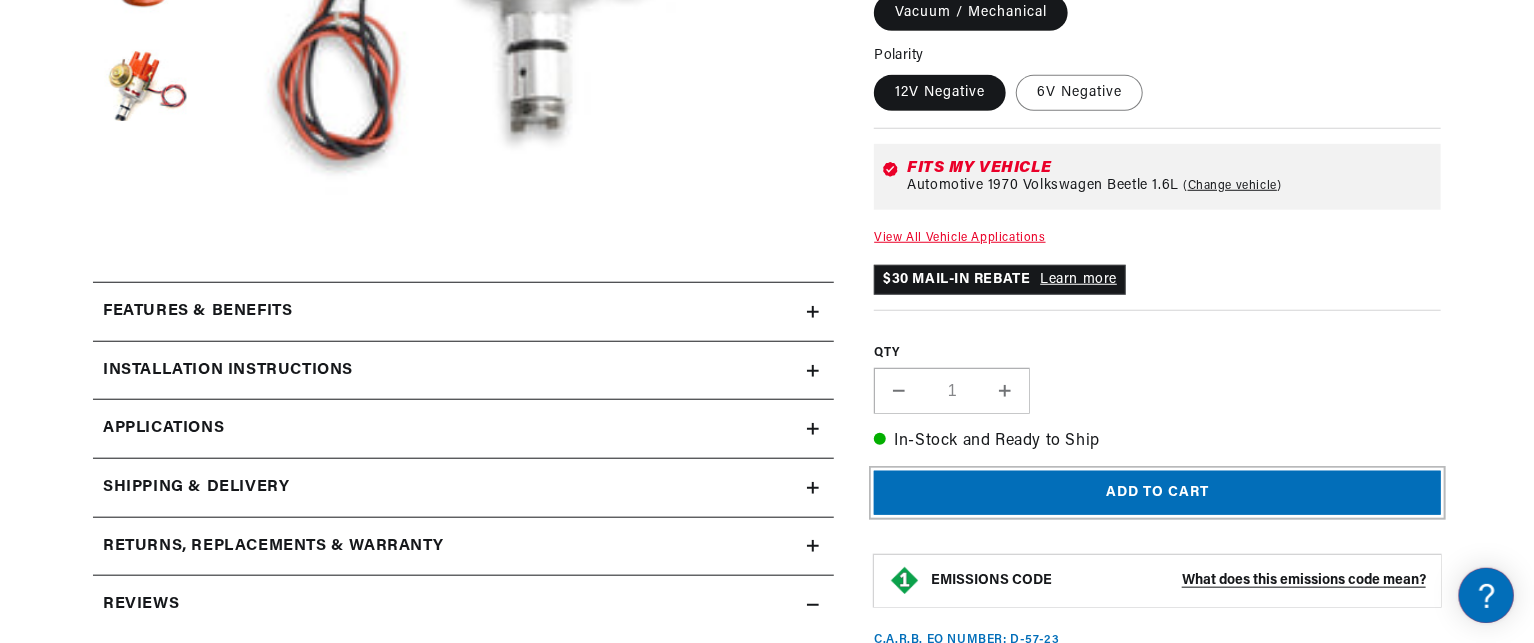 click on "Add to cart" at bounding box center [1157, 493] 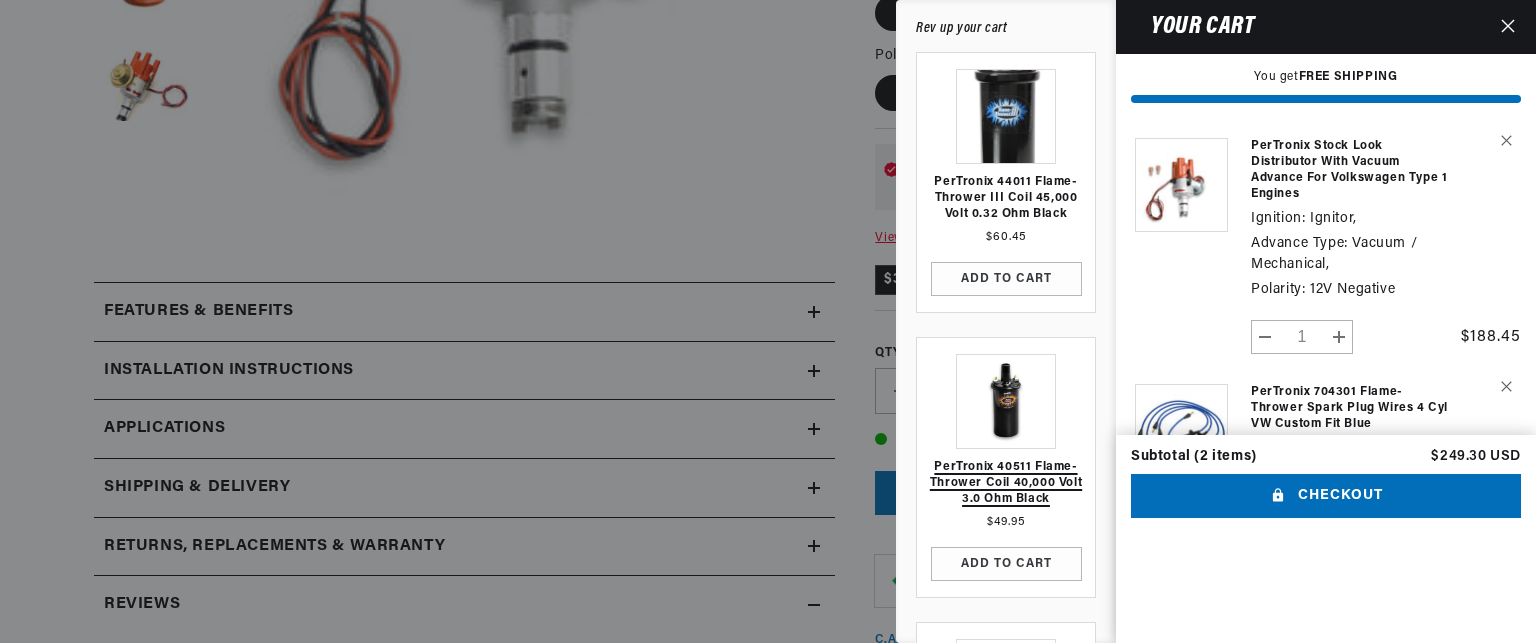 scroll, scrollTop: 0, scrollLeft: 1180, axis: horizontal 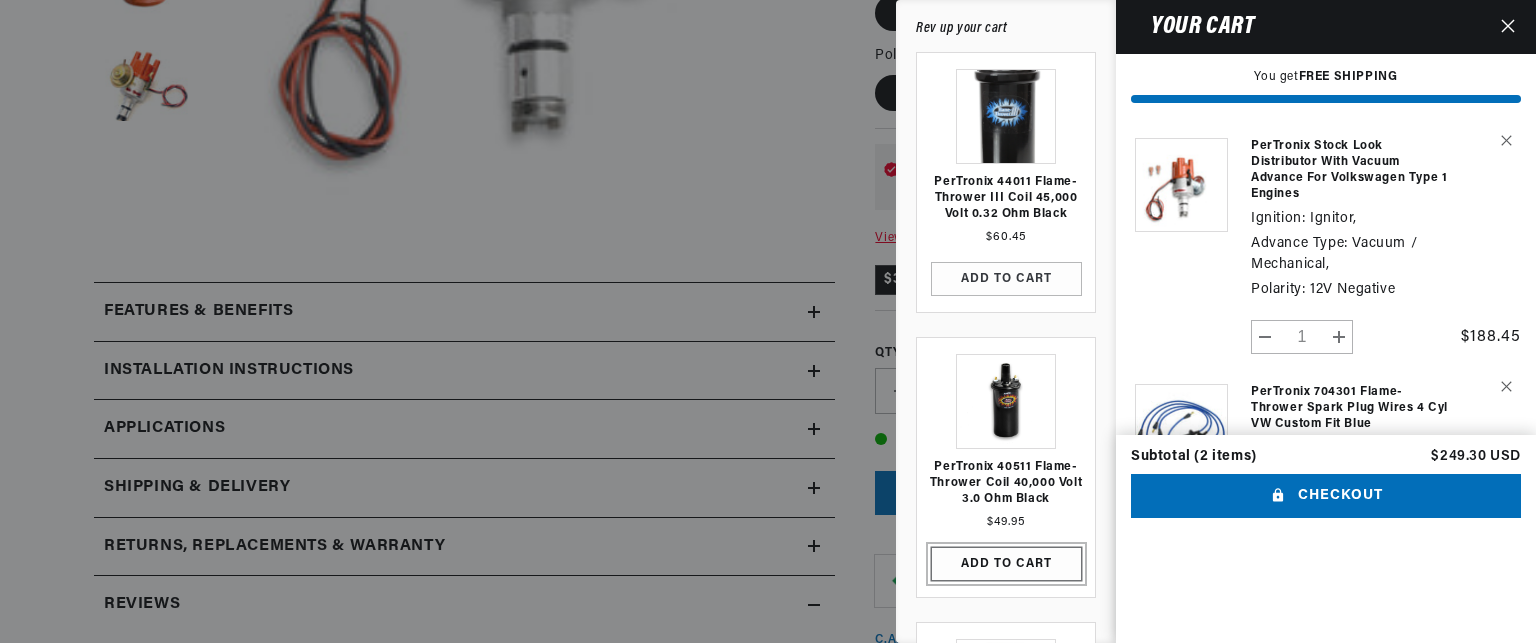 click on "ADD TO CART" at bounding box center [1006, 564] 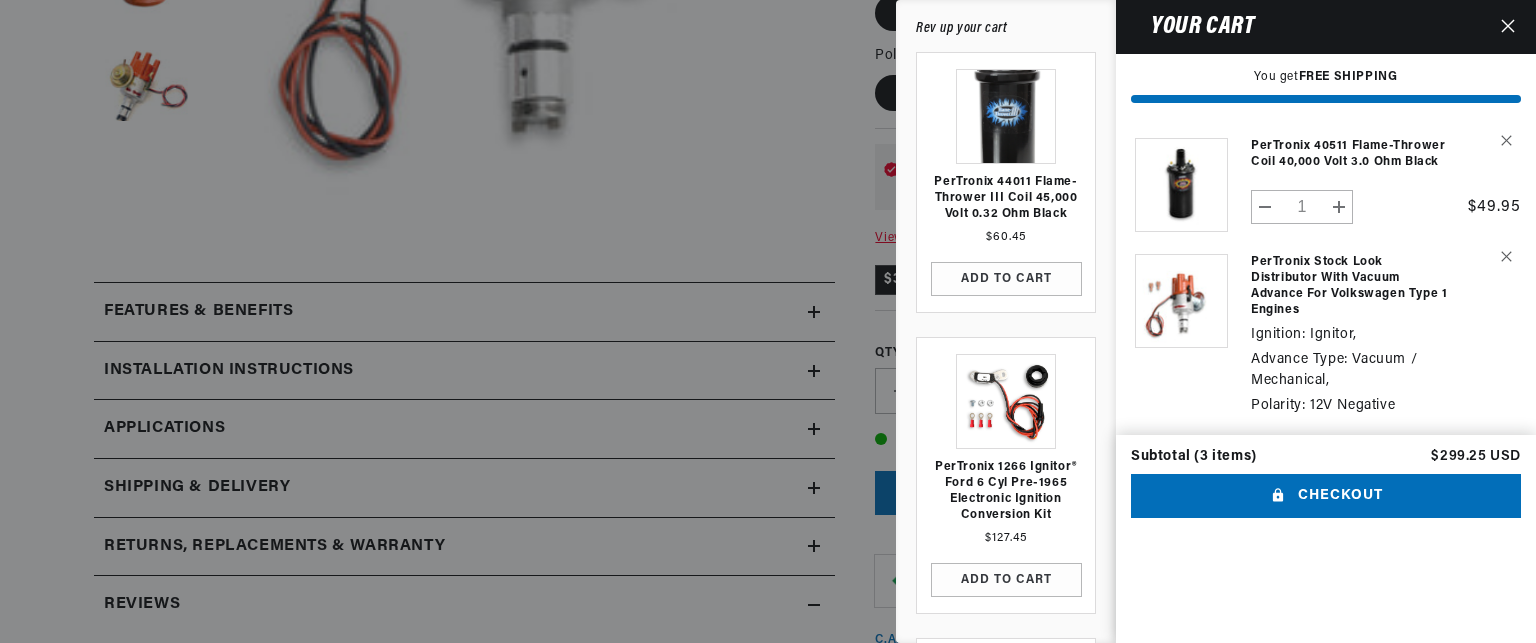 scroll, scrollTop: 0, scrollLeft: 0, axis: both 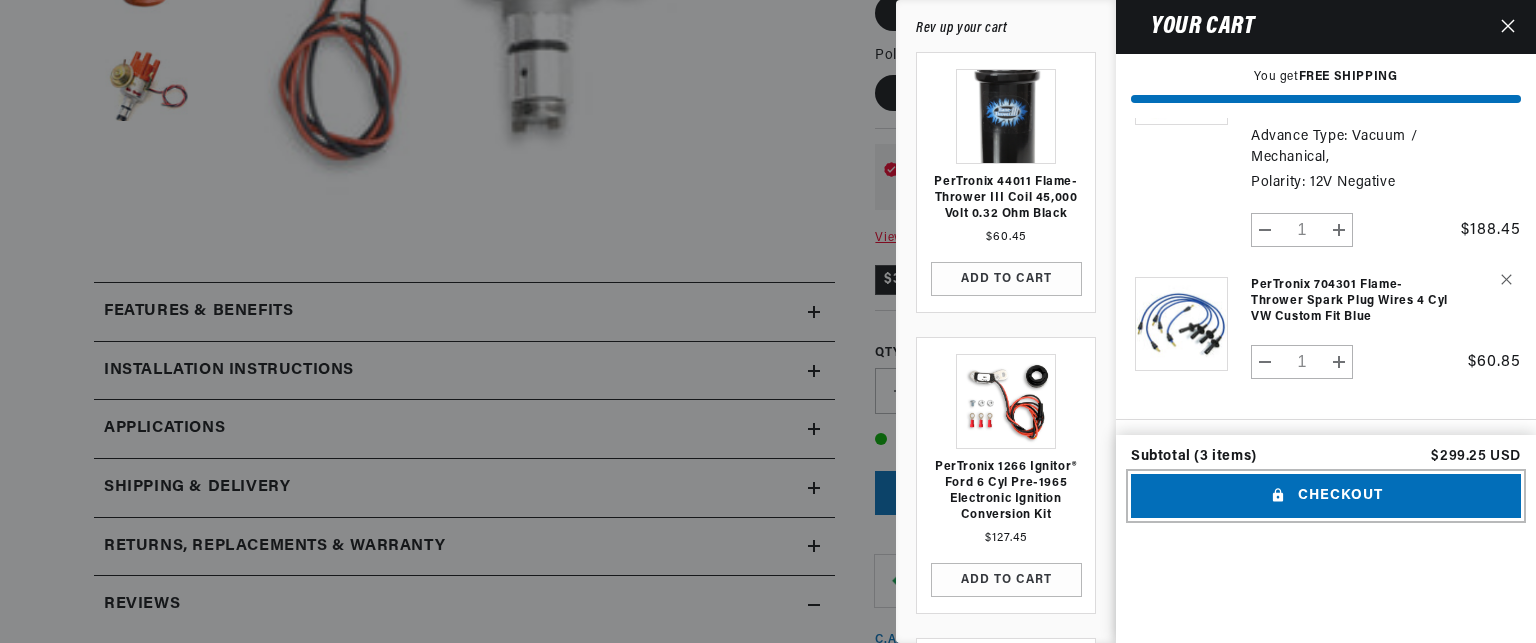 click on "Checkout" at bounding box center (1326, 496) 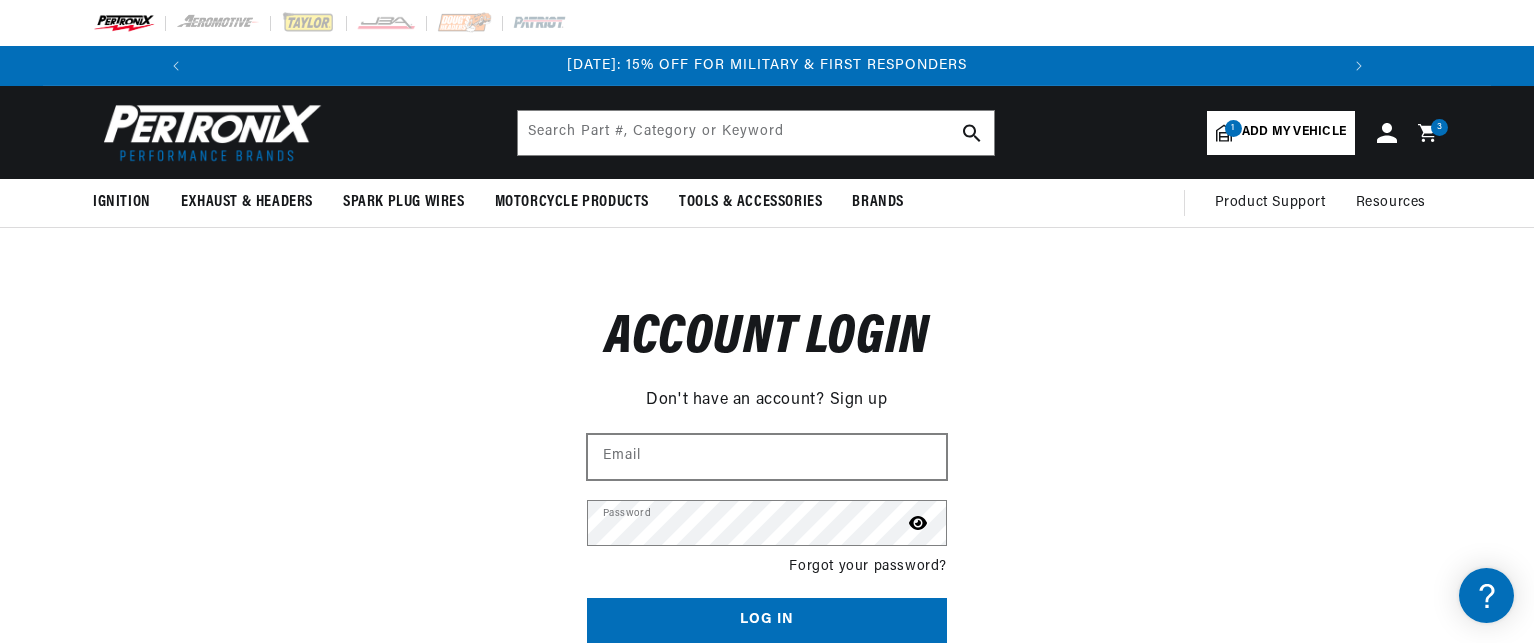 scroll, scrollTop: 0, scrollLeft: 0, axis: both 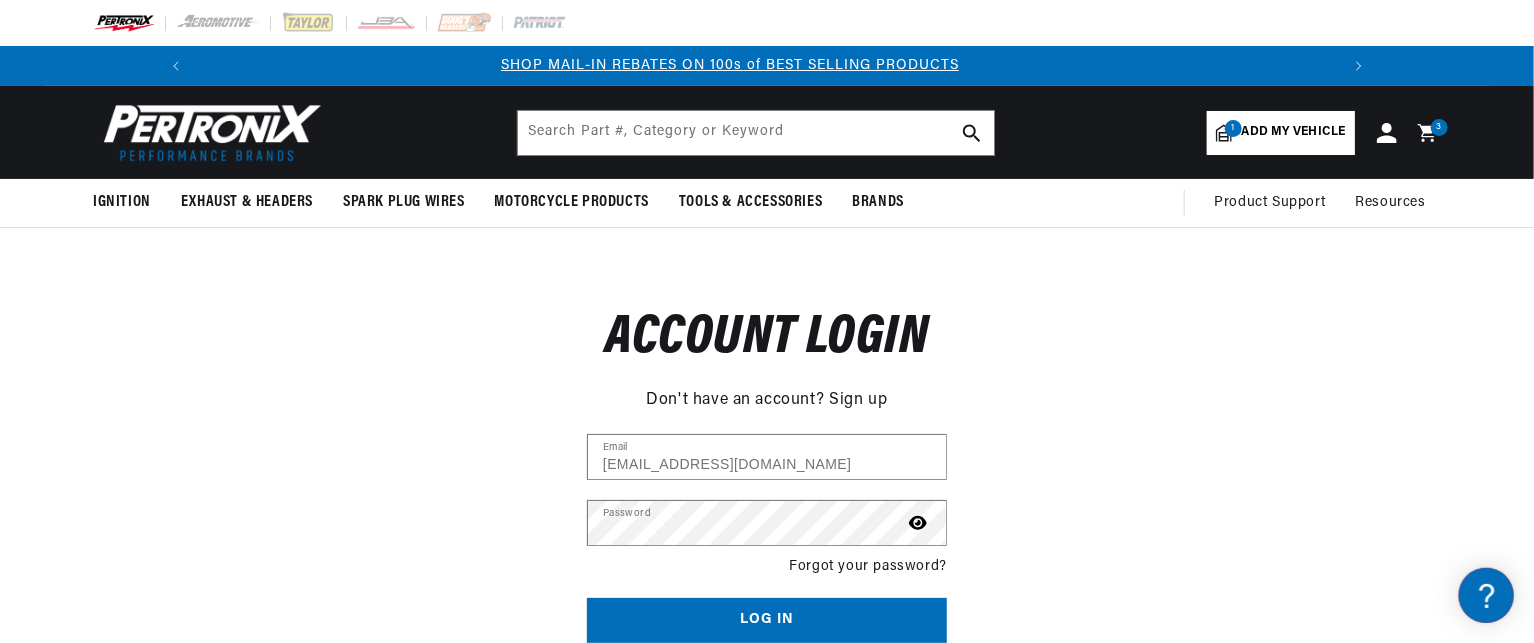 type on "[EMAIL_ADDRESS][DOMAIN_NAME]" 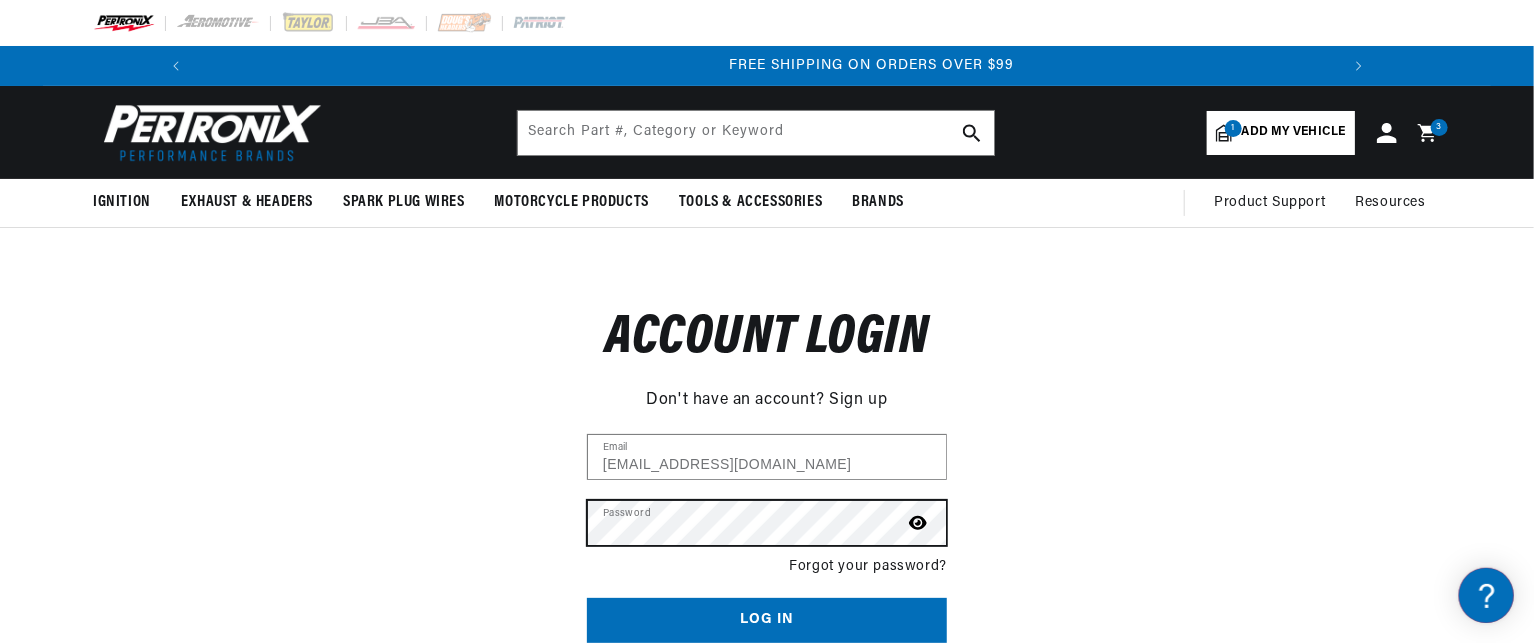 scroll, scrollTop: 0, scrollLeft: 2362, axis: horizontal 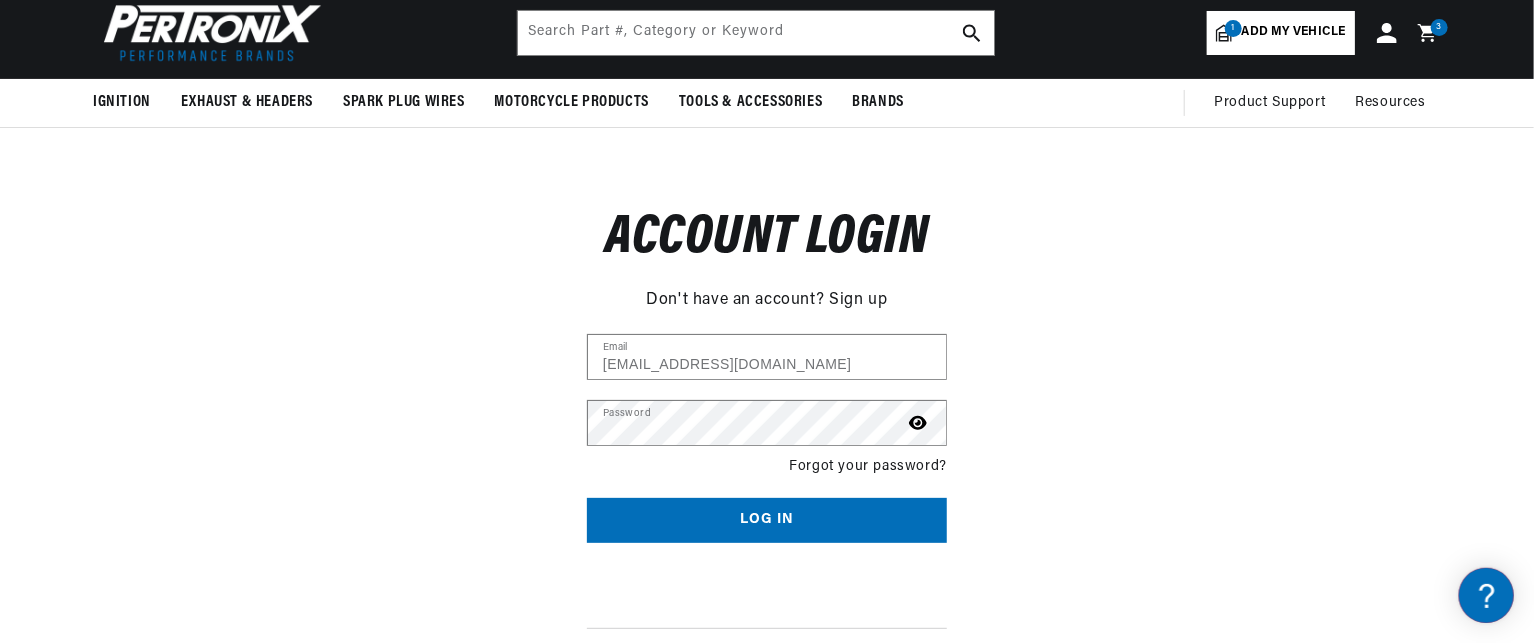 click on "Log in" at bounding box center [767, 520] 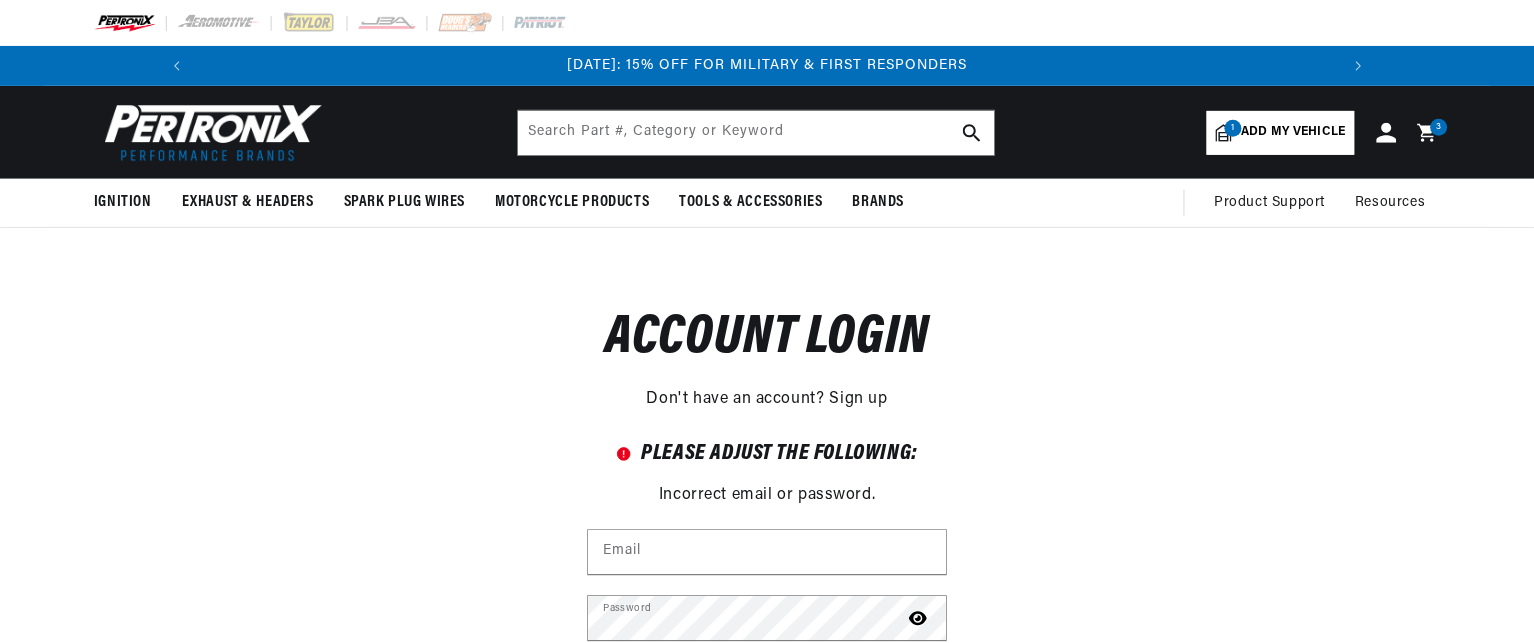 scroll, scrollTop: 0, scrollLeft: 0, axis: both 